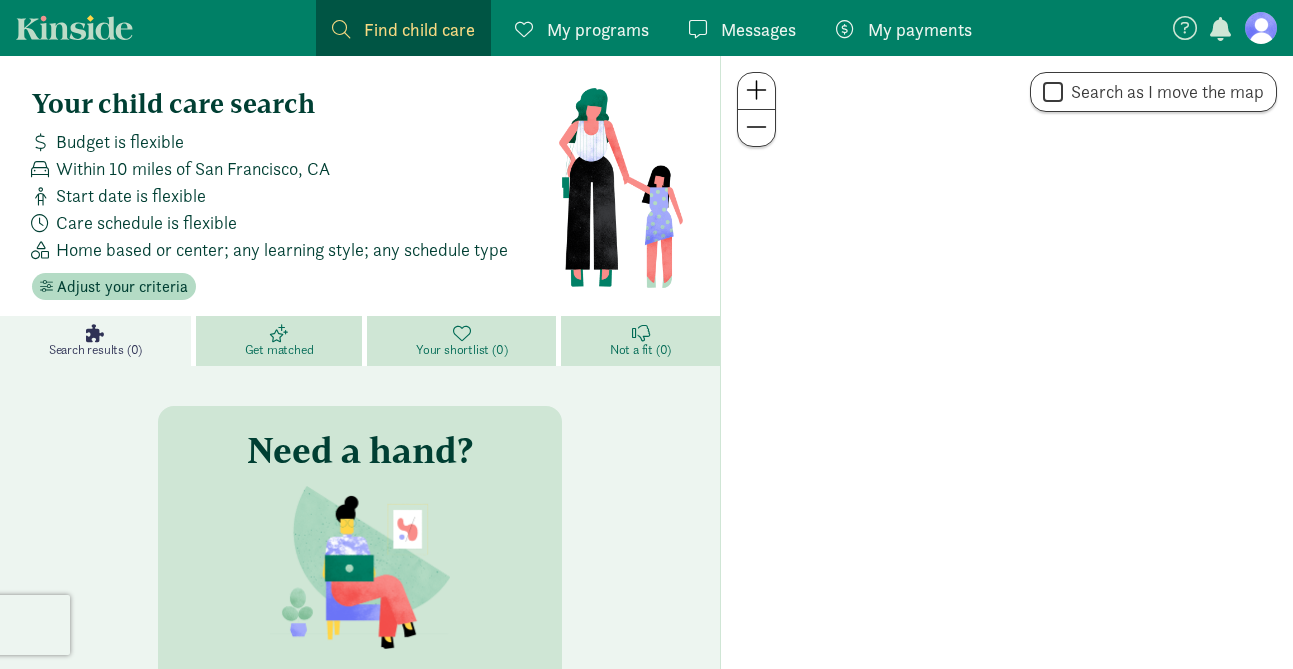 scroll, scrollTop: 0, scrollLeft: 0, axis: both 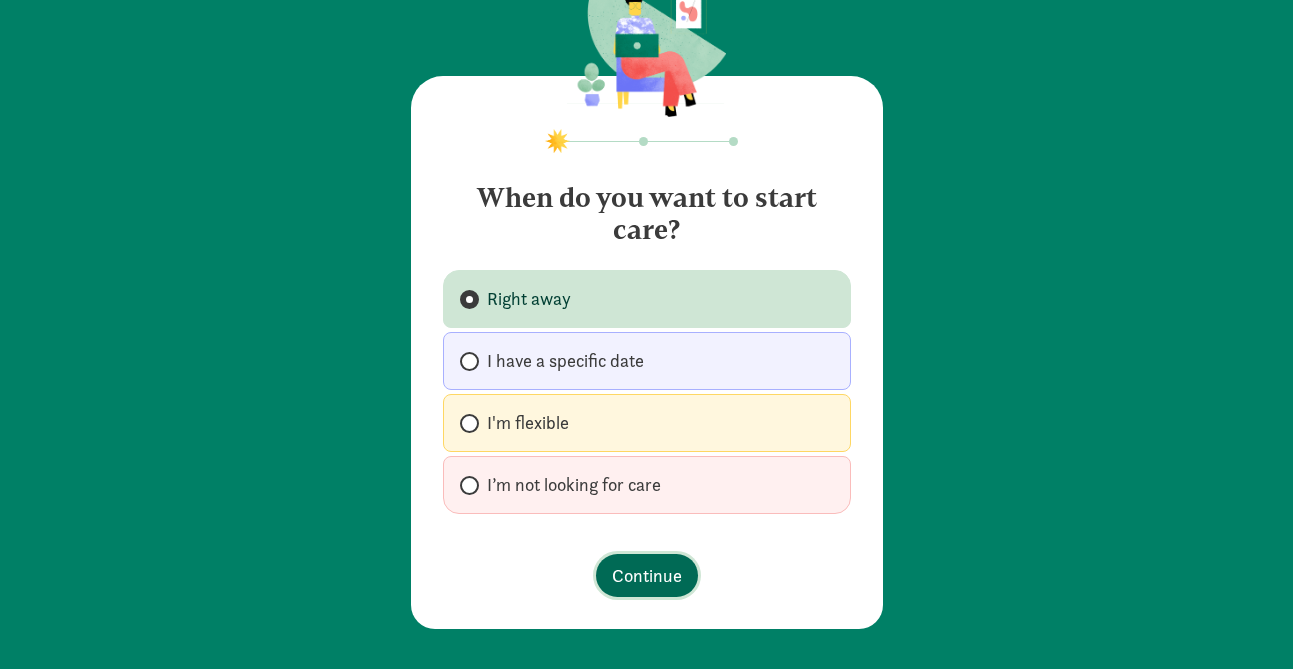 click on "Continue" at bounding box center (647, 575) 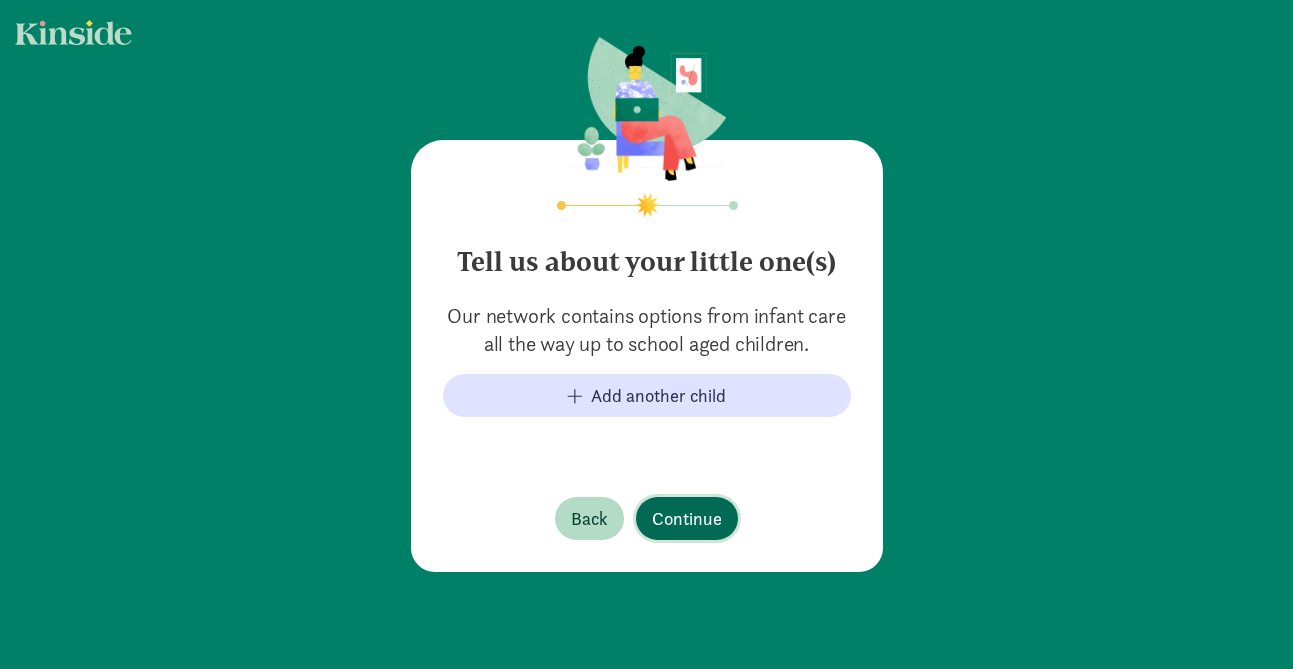scroll, scrollTop: 0, scrollLeft: 0, axis: both 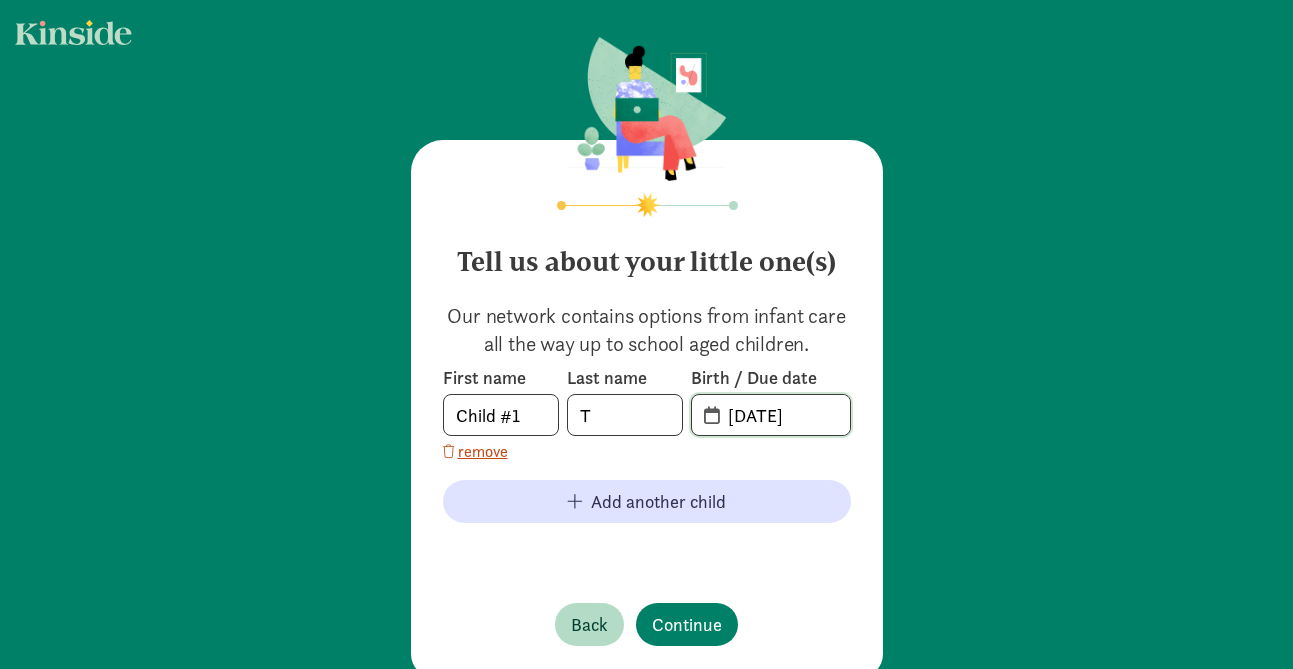 click on "[DATE]" 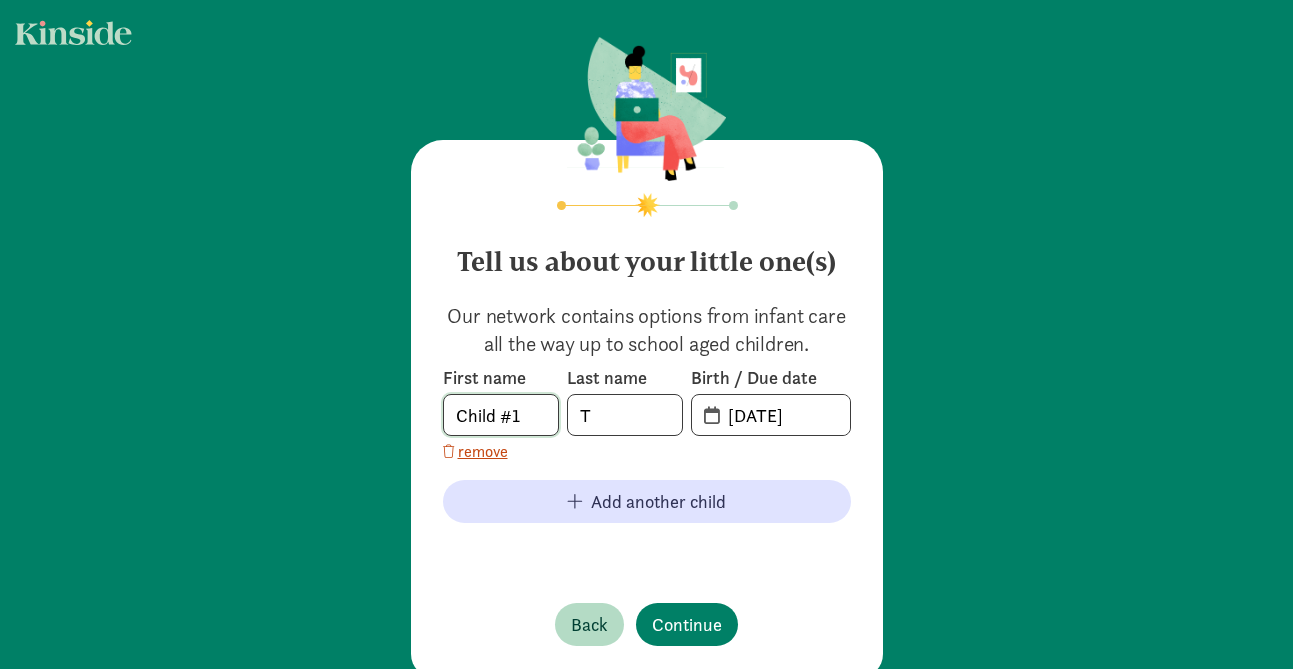 click on "Child #1" 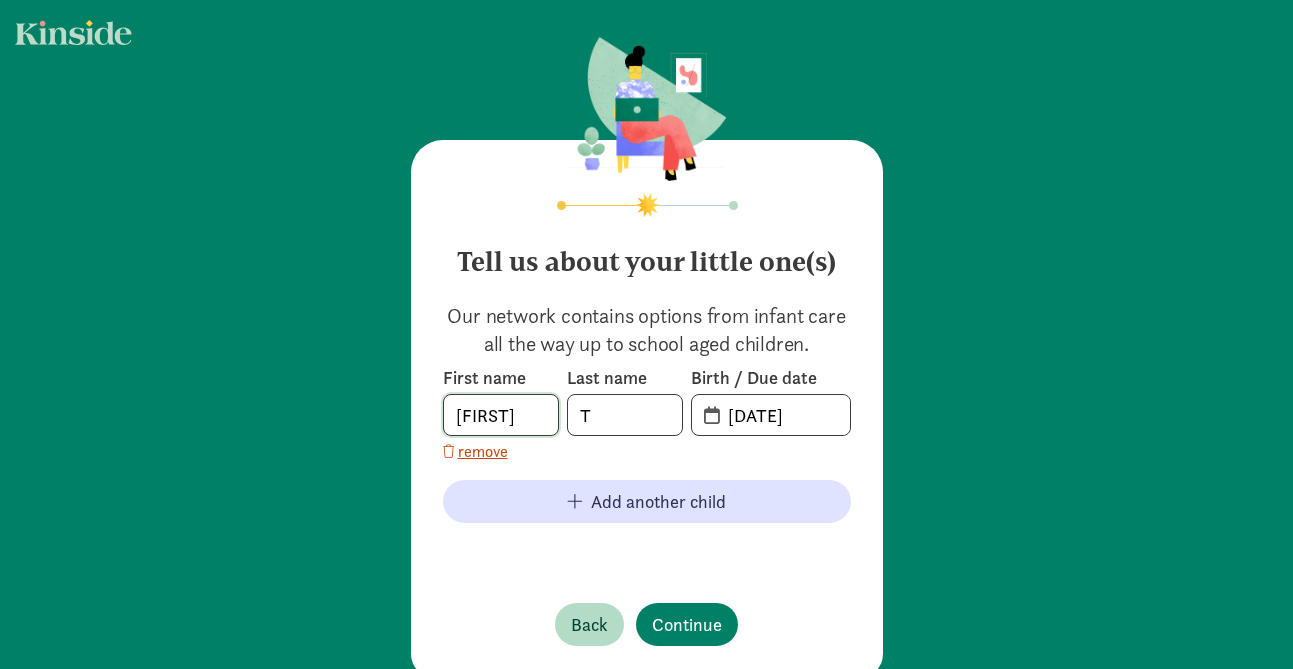type on "[FIRST]" 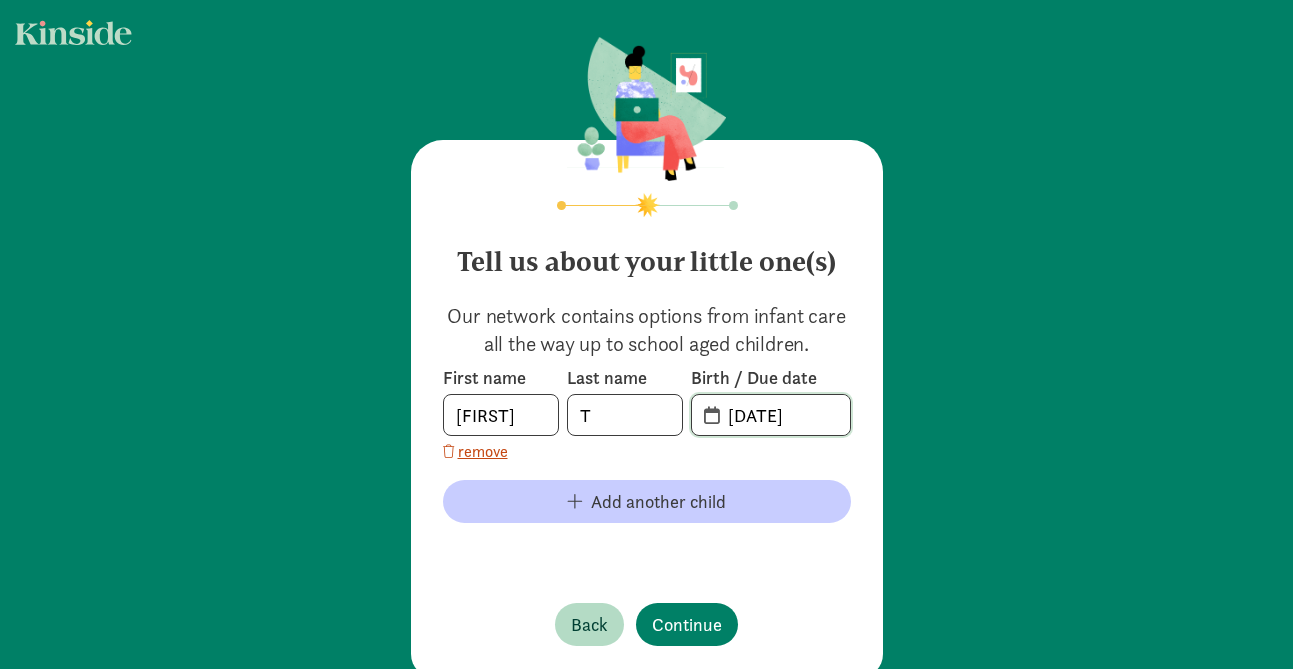 type on "[DATE]" 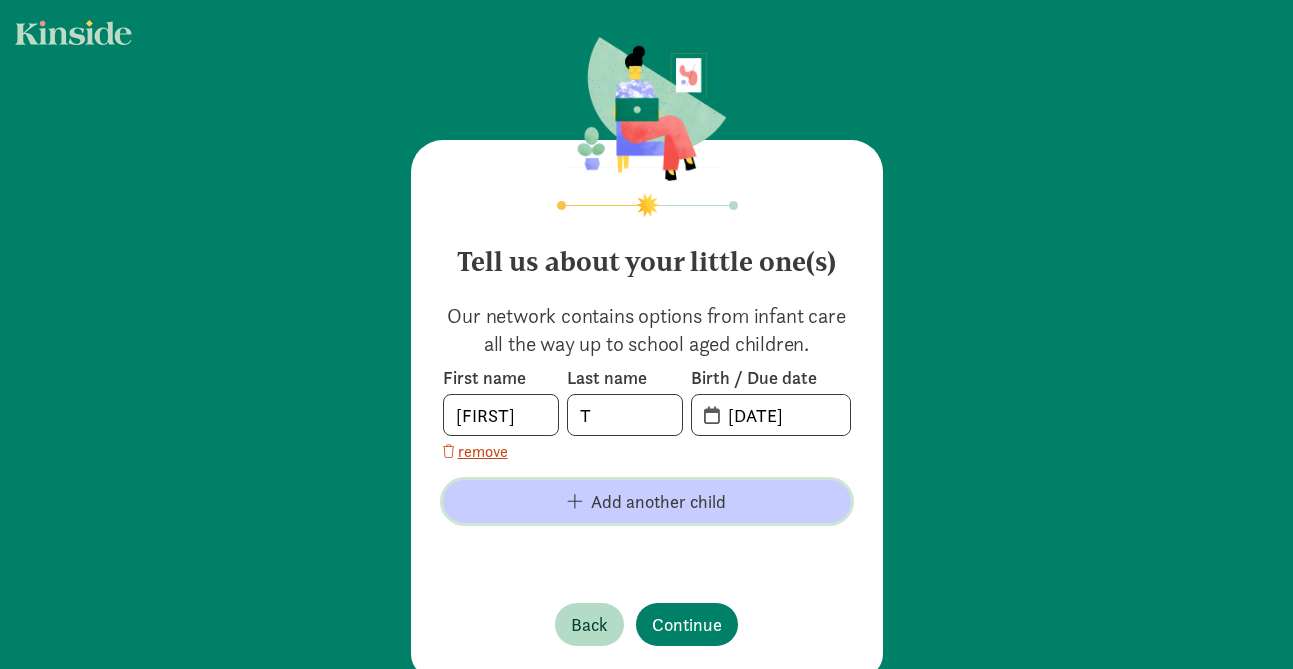 click on "Add another child" 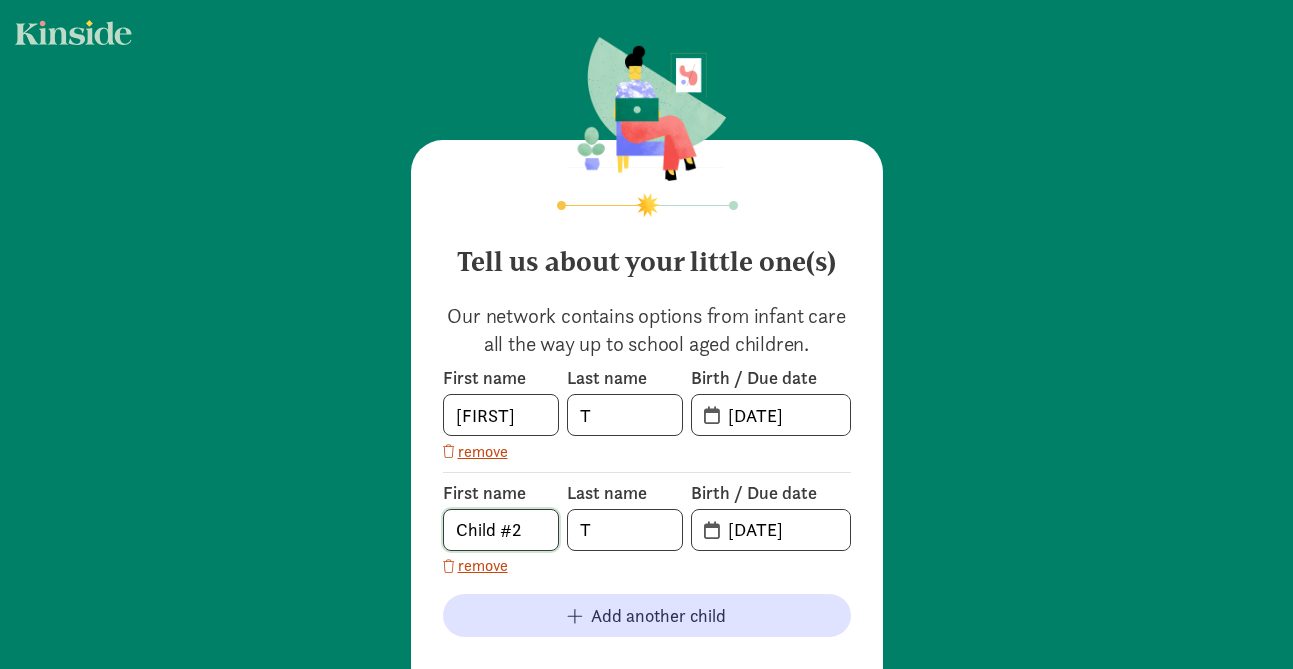 click on "Child #2" 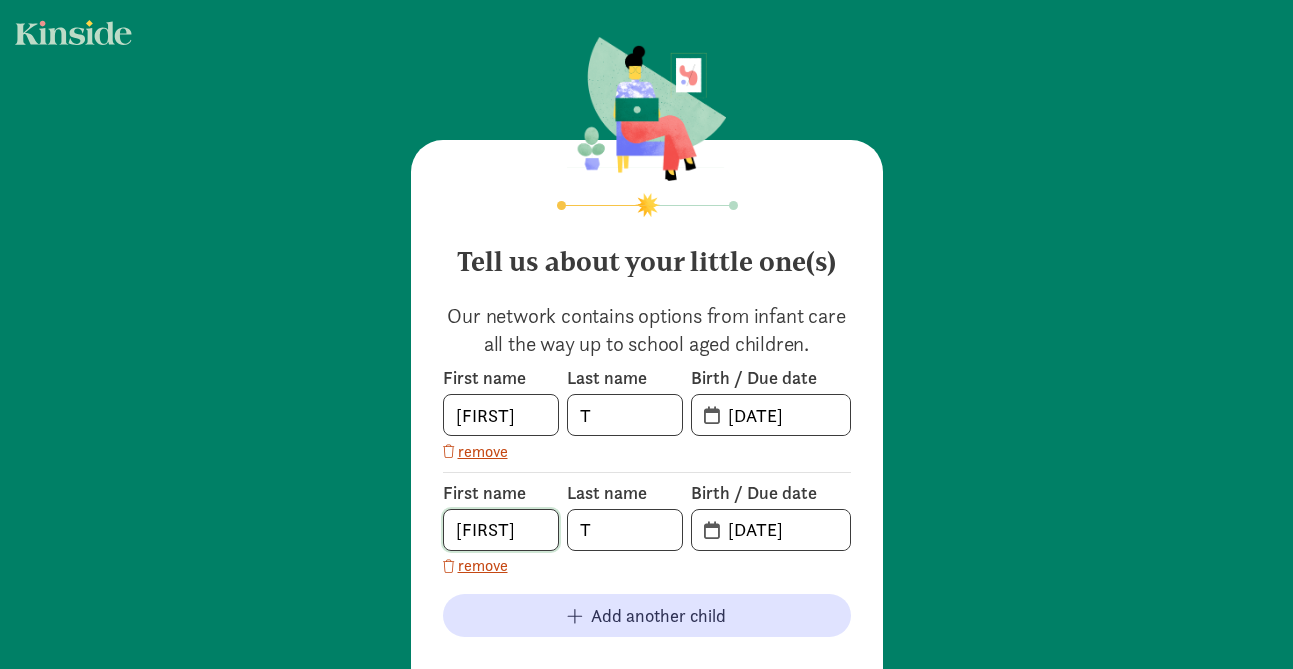 type on "[FIRST]" 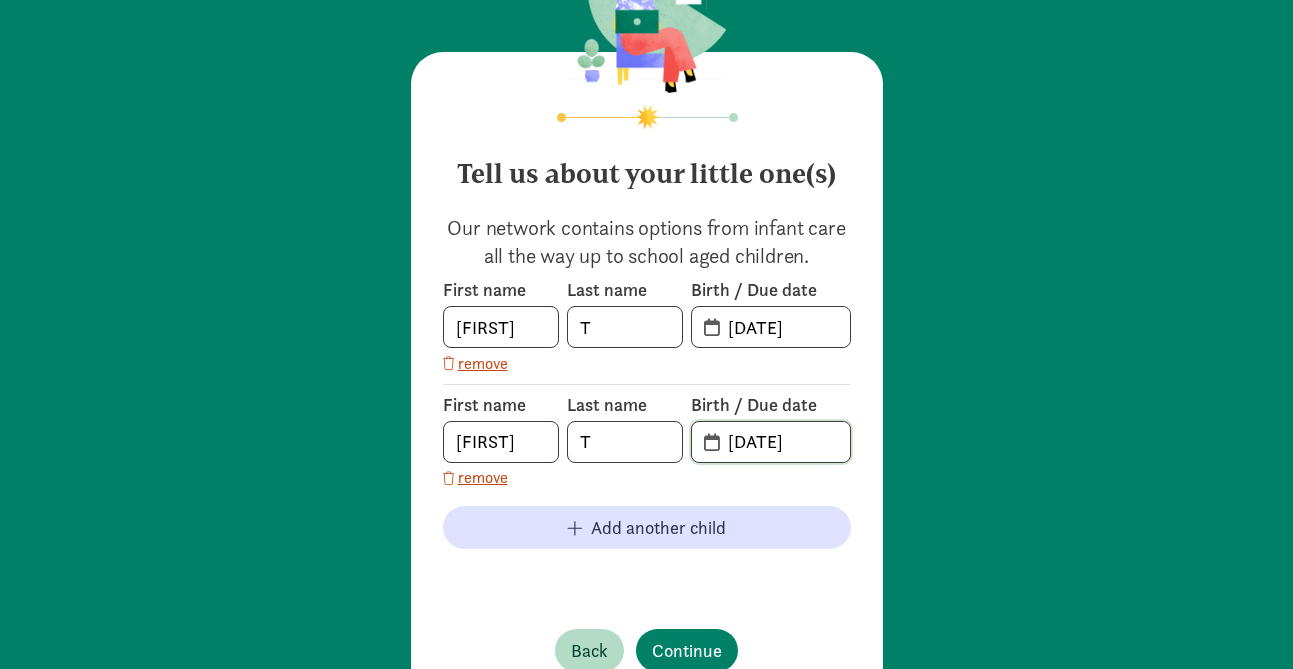 scroll, scrollTop: 96, scrollLeft: 0, axis: vertical 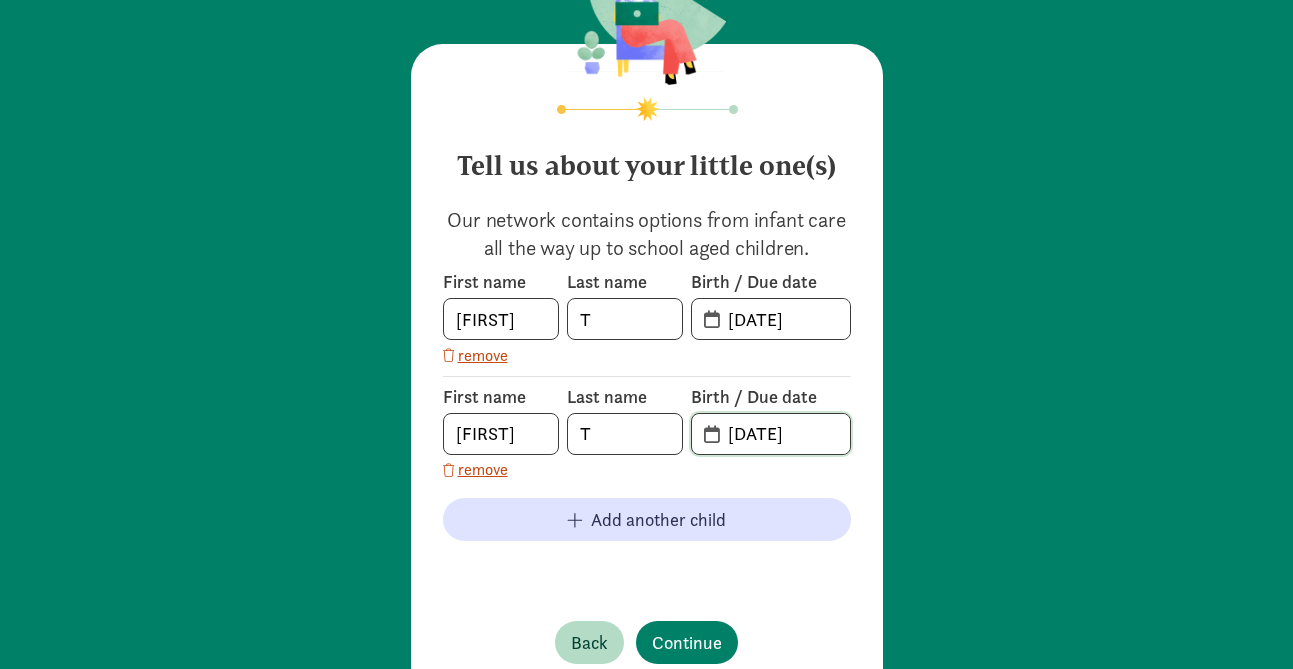 type on "[DATE]" 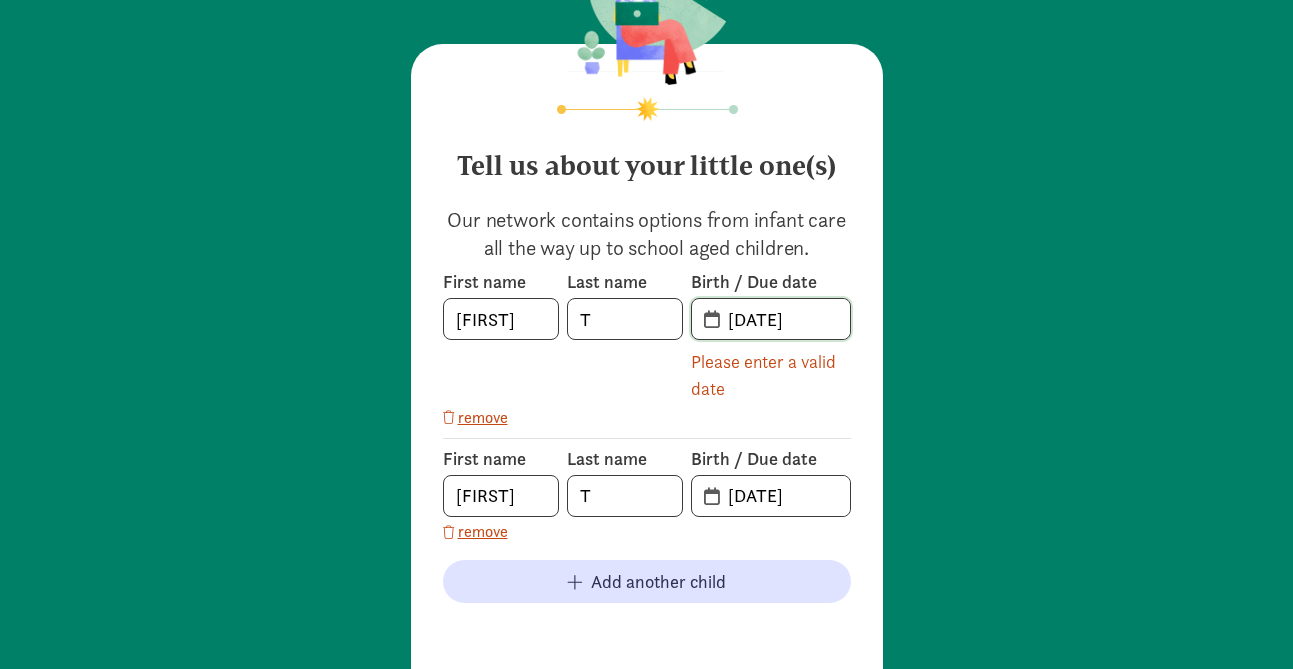 click on "[DATE]" 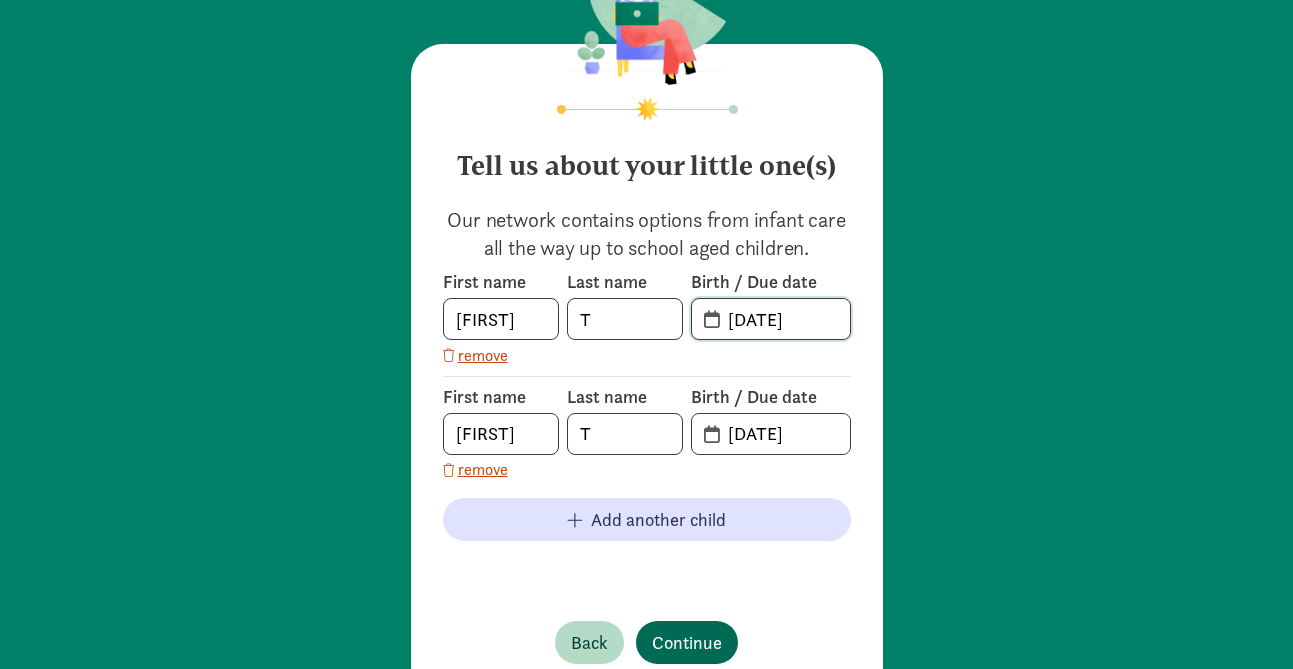 type on "[DATE]" 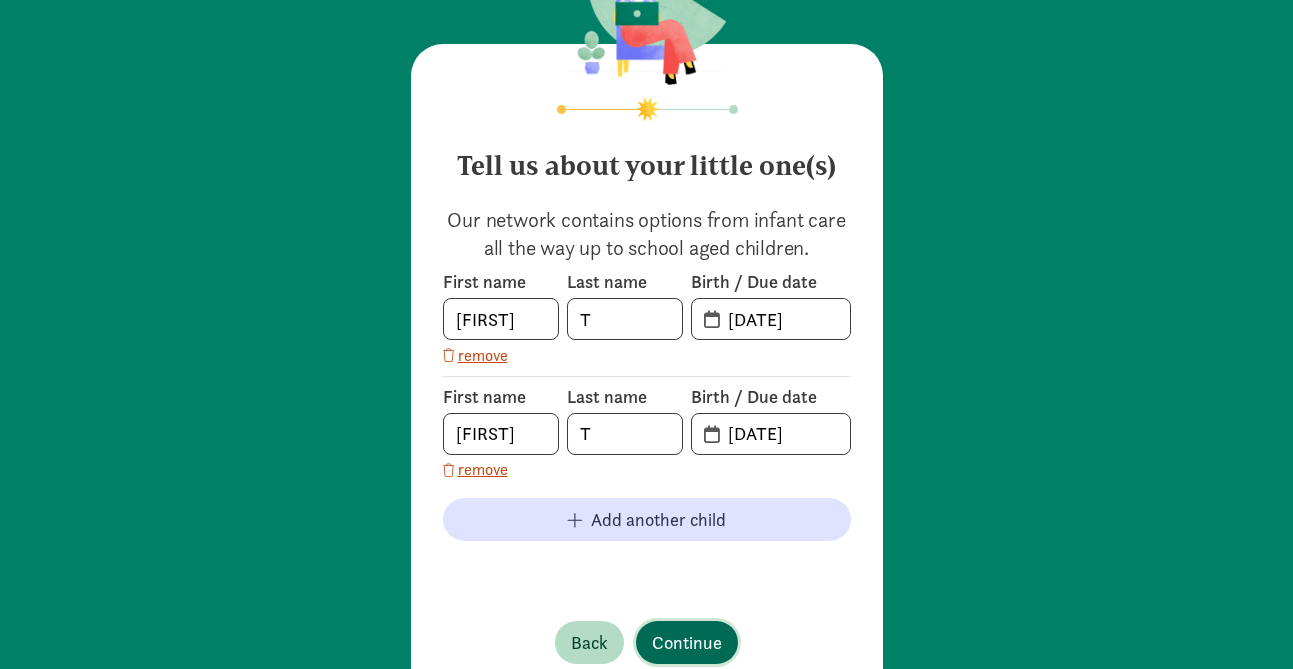 click on "Tell us about your little one(s)
Our network contains options from infant care all the way
up to school aged children.
First name        [FIRST]       Last name        T       Birth / Due date          [DATE]
remove
First name        [FIRST]       Last name        T       Birth / Due date          [DATE]
remove
Add another child
Back
Continue" at bounding box center (647, 370) 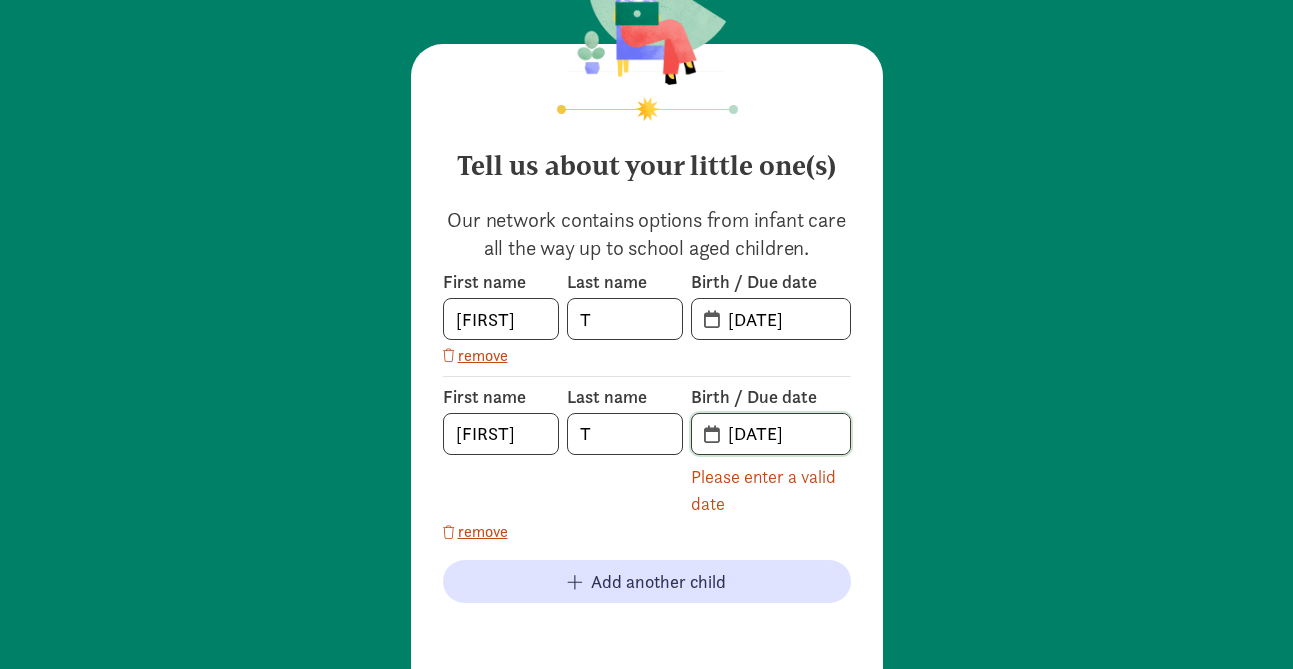 click on "[DATE]" 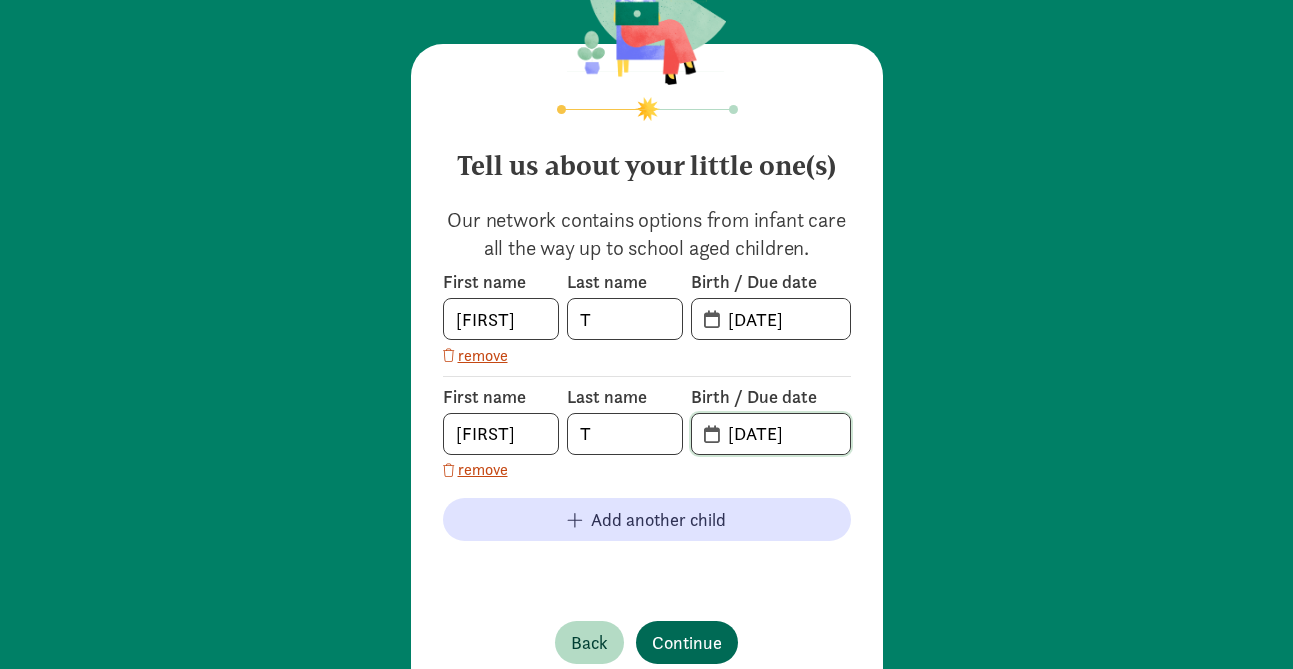 type on "[DATE]" 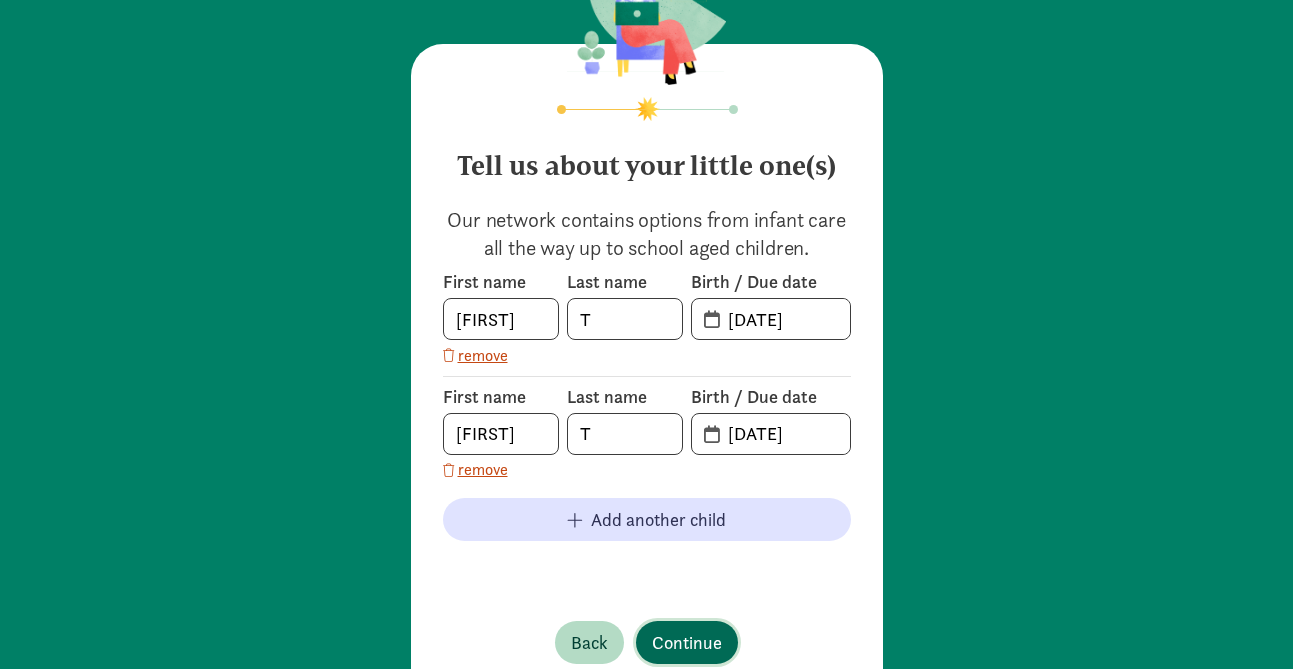 click on "Tell us about your little one(s)
Our network contains options from infant care all the way
up to school aged children.
First name        [FIRST]       Last name        T       Birth / Due date          [DATE]
remove
First name        [FIRST]       Last name        T       Birth / Due date          [DATE]
remove
Add another child
Back
Continue" at bounding box center [647, 370] 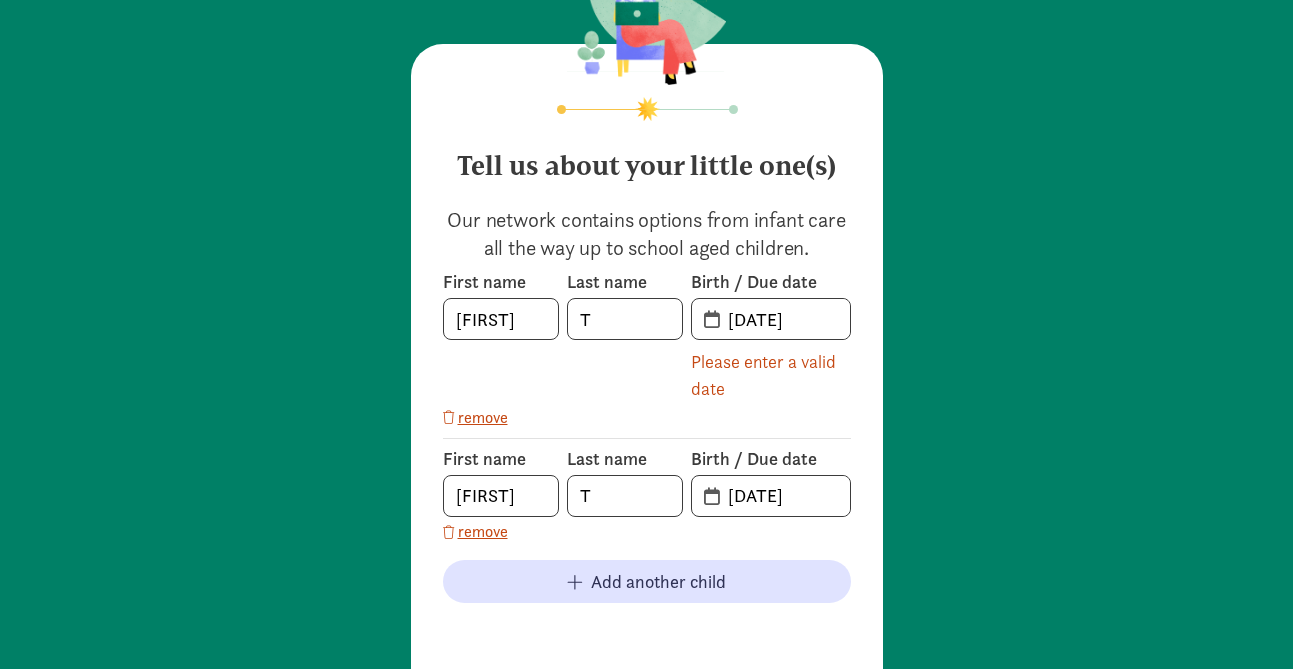 click on "[DATE]" at bounding box center [771, 319] 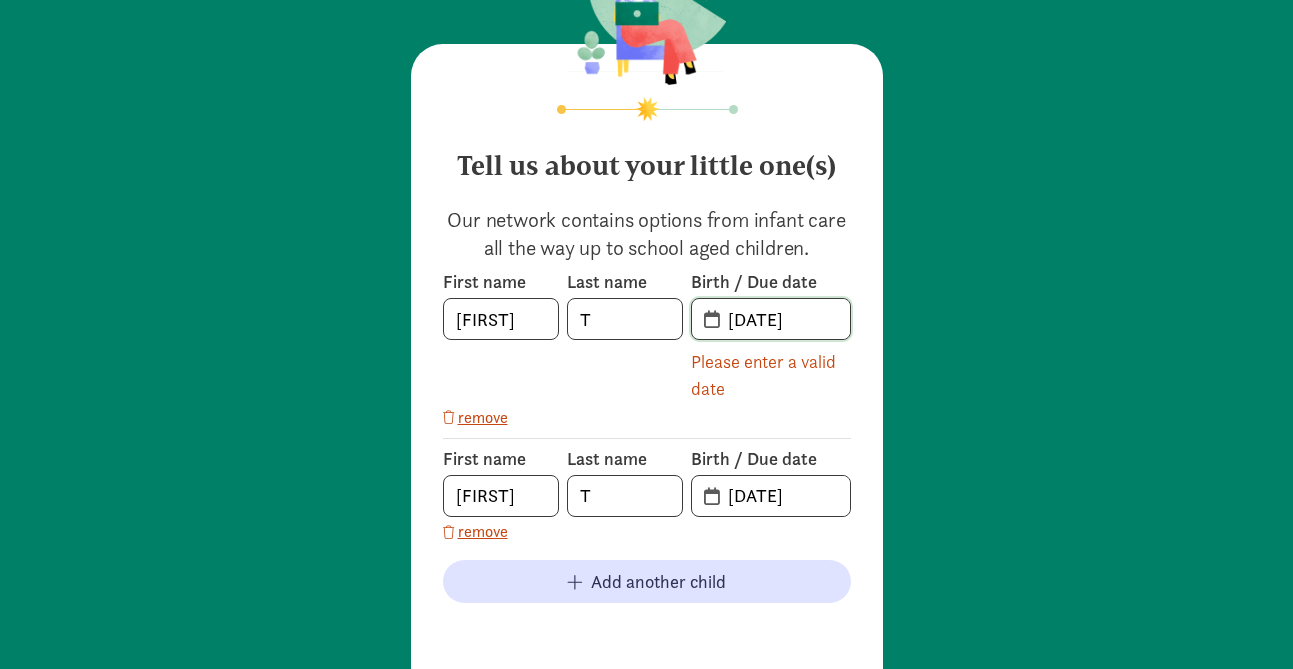 click on "[DATE]" 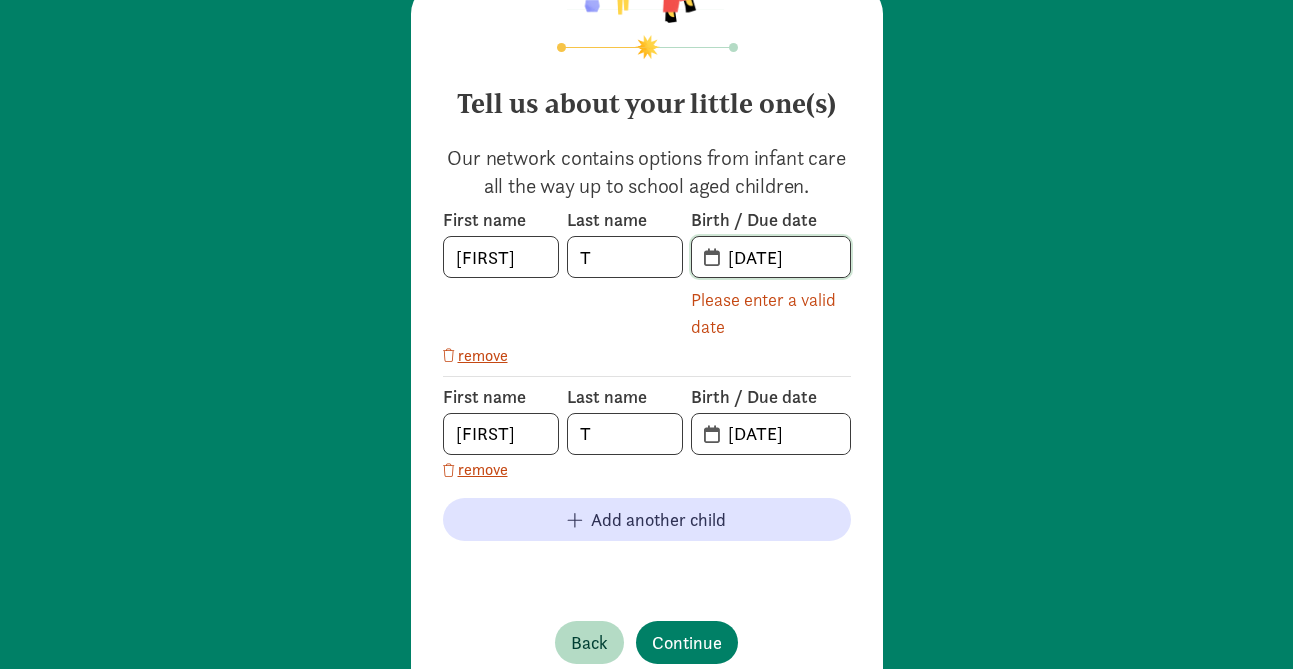 scroll, scrollTop: 159, scrollLeft: 0, axis: vertical 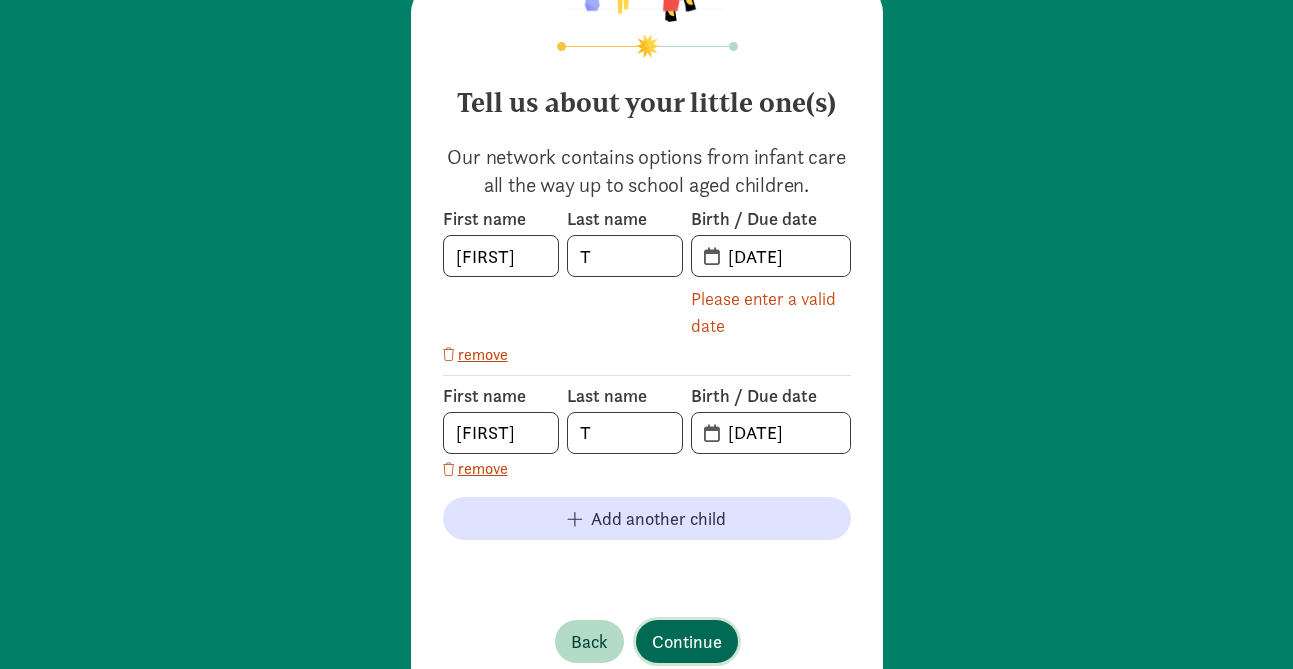 click on "Continue" at bounding box center [687, 641] 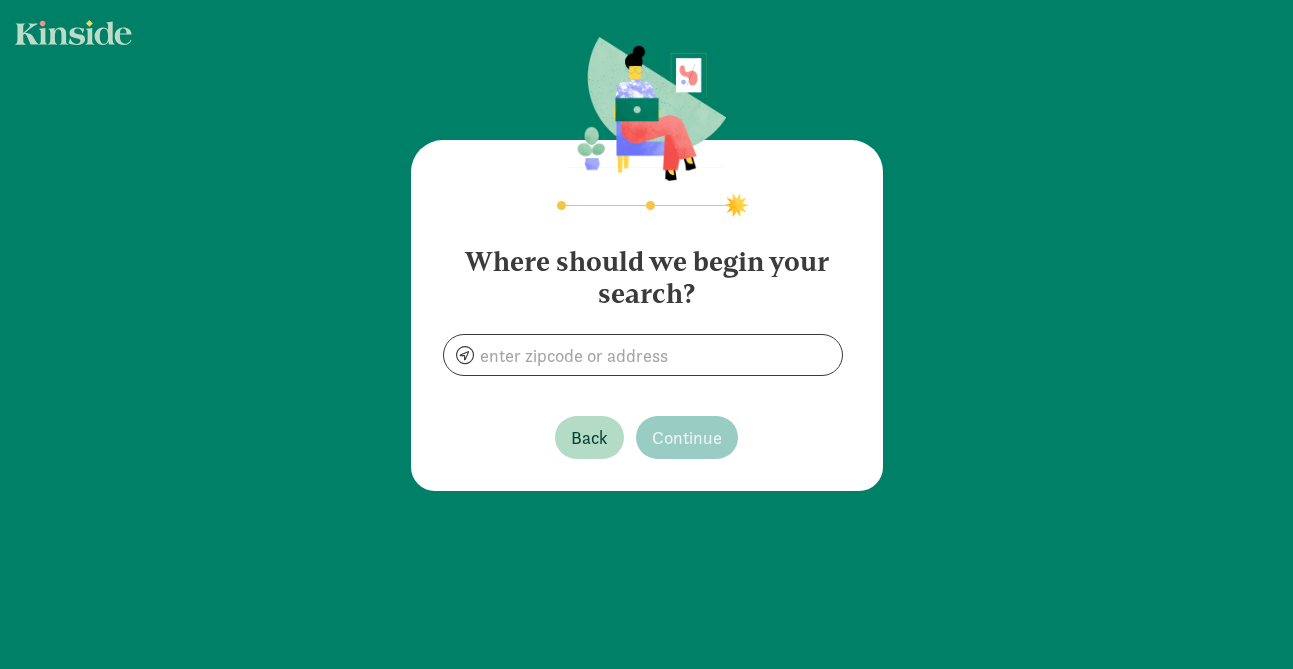 scroll, scrollTop: 0, scrollLeft: 0, axis: both 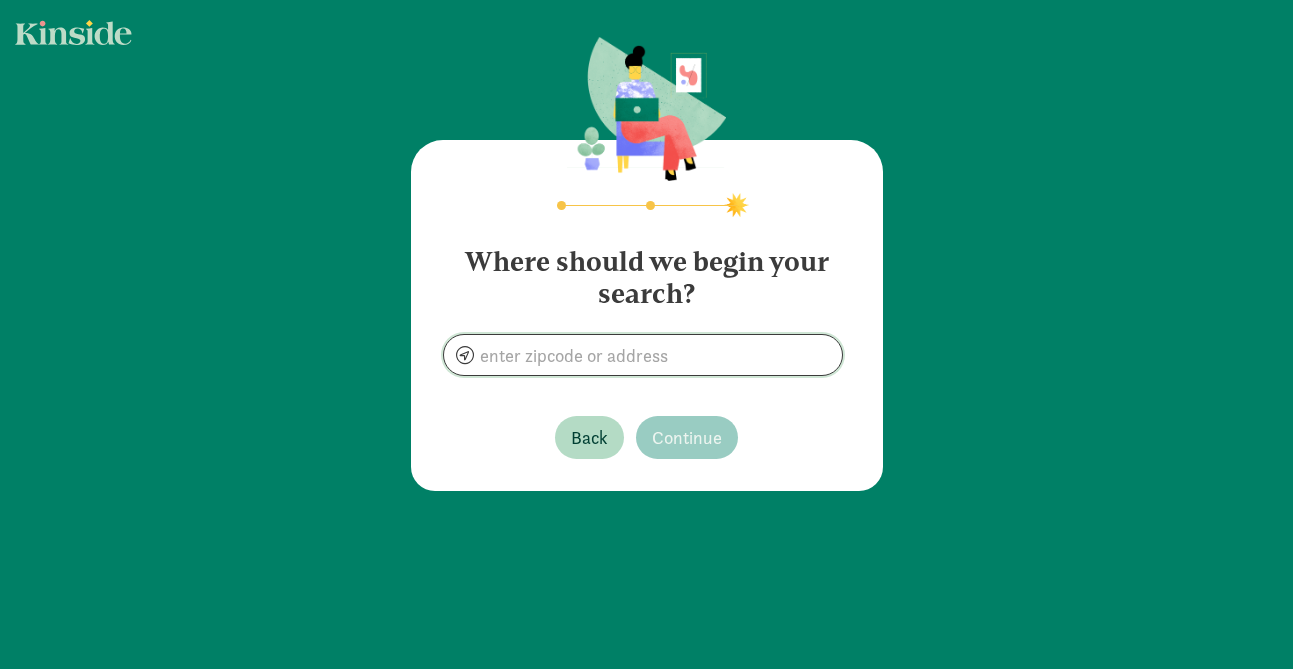 click 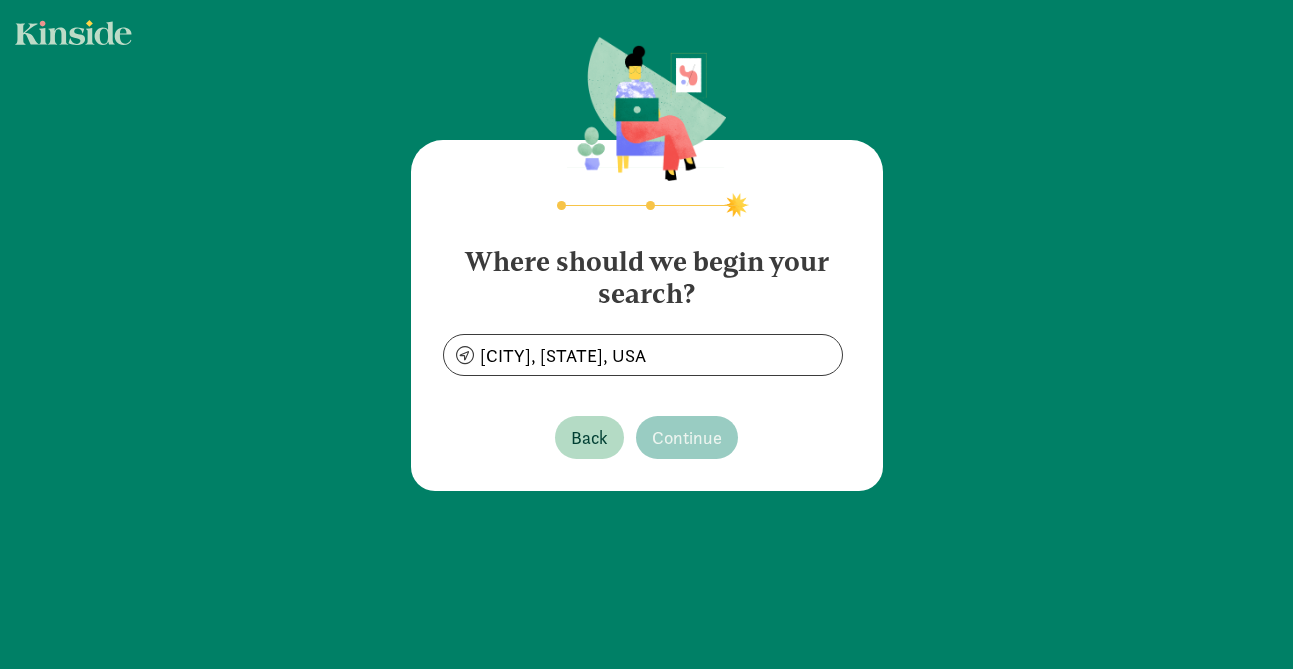 type on "[CITY], [STATE] [POSTAL_CODE], USA" 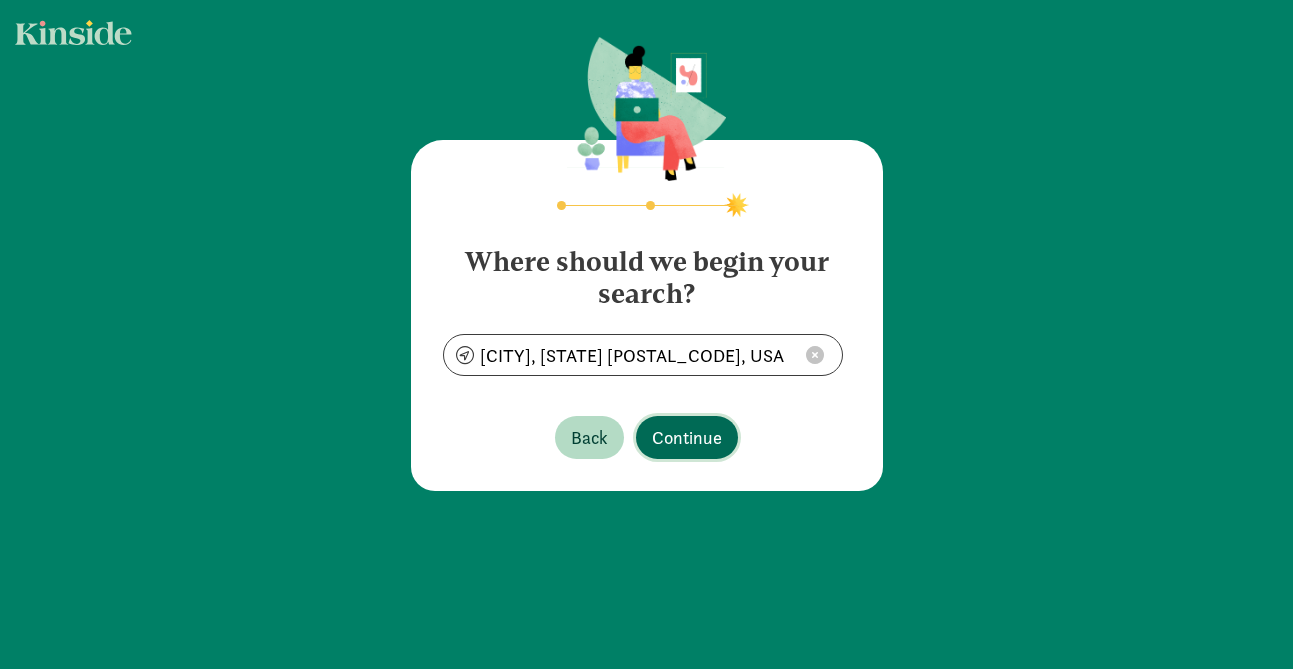 click on "Continue" at bounding box center [687, 437] 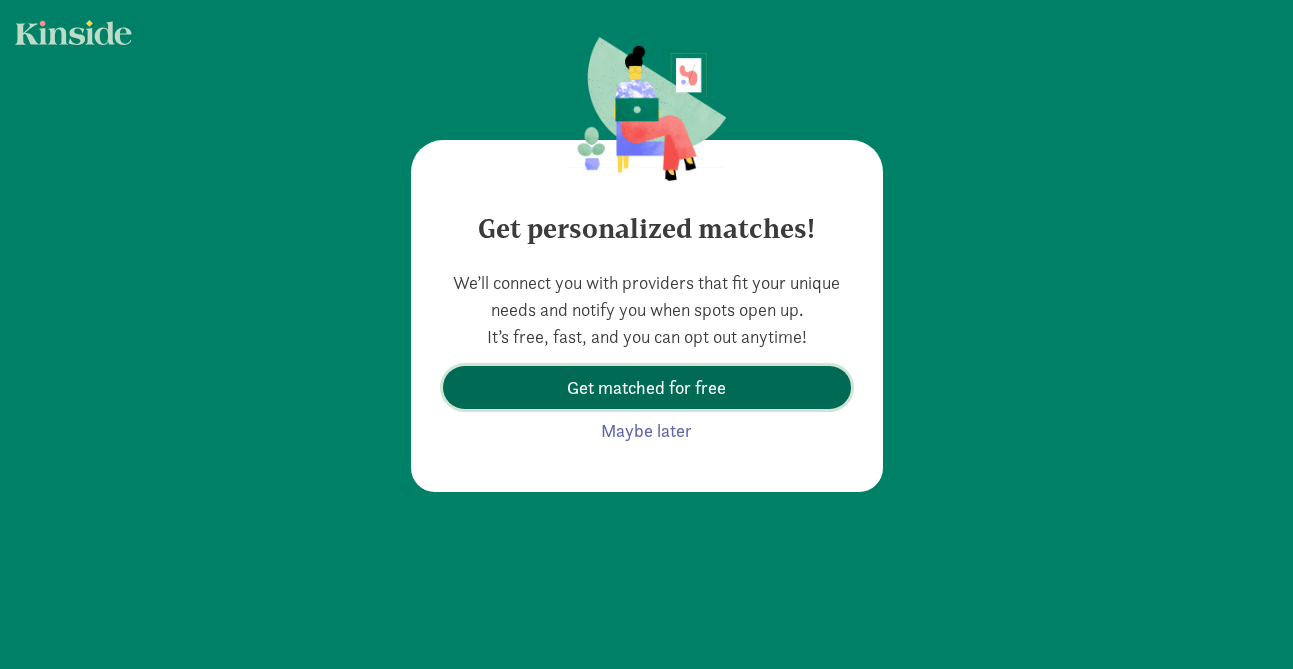 click on "Get matched for free" at bounding box center [647, 387] 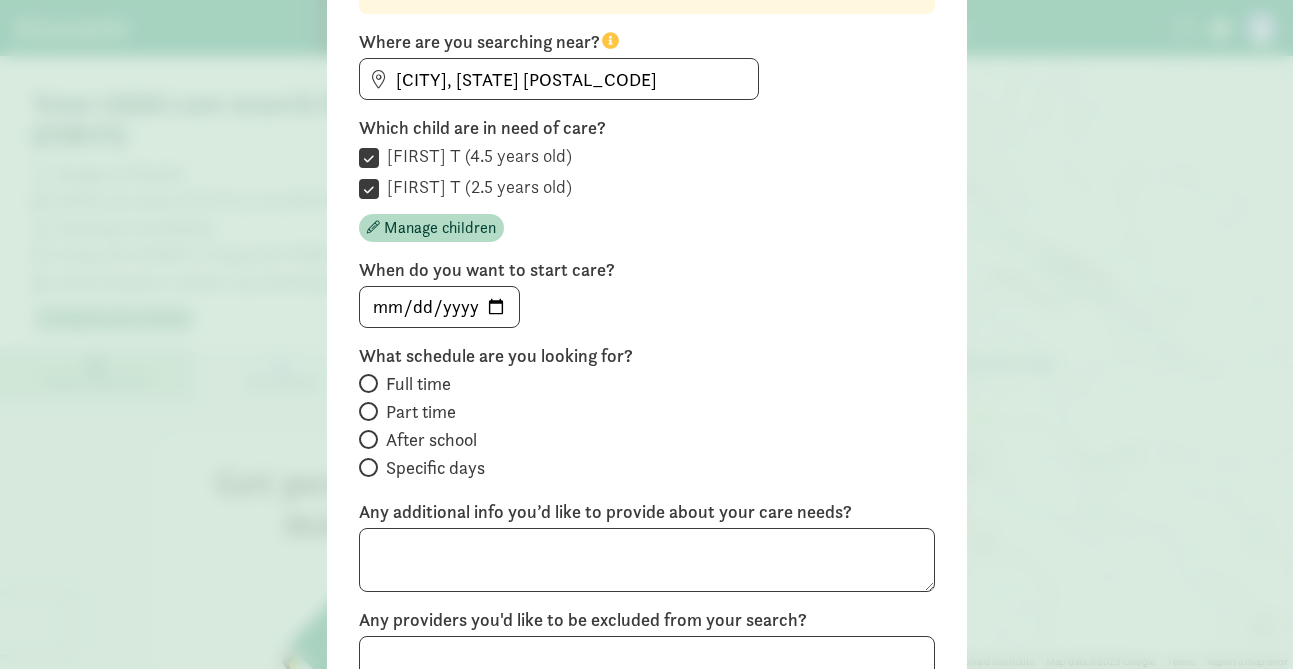 scroll, scrollTop: 226, scrollLeft: 0, axis: vertical 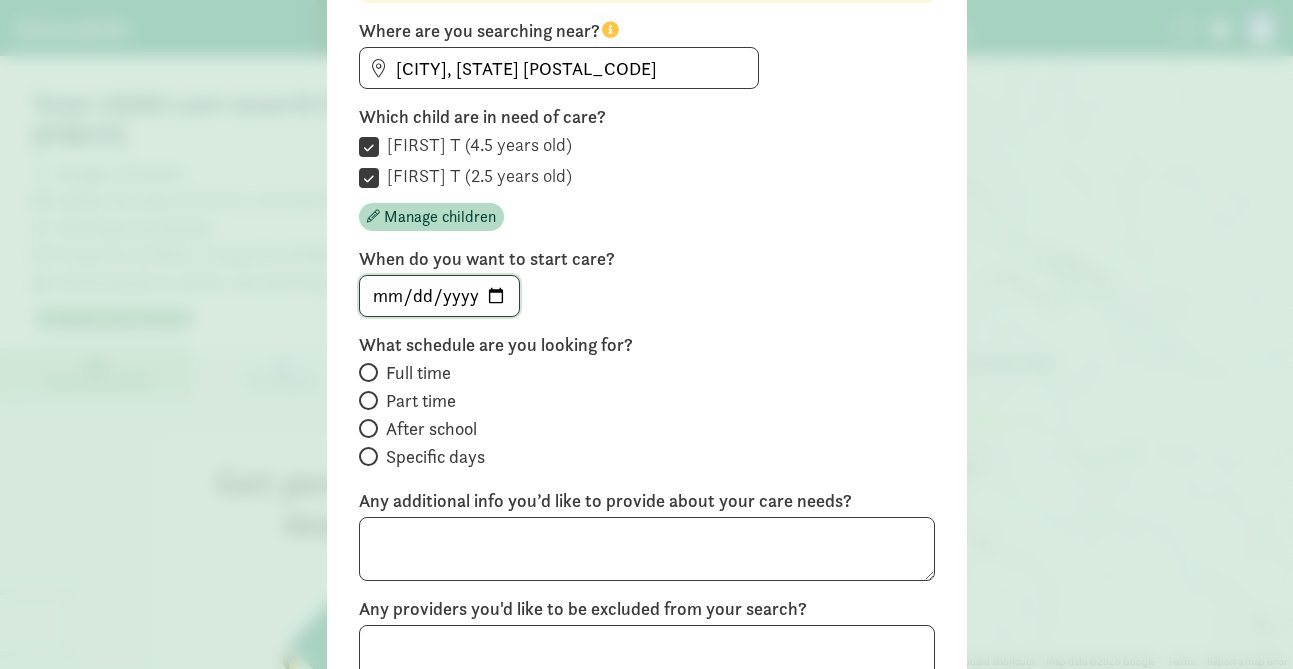 click on "[DATE]" 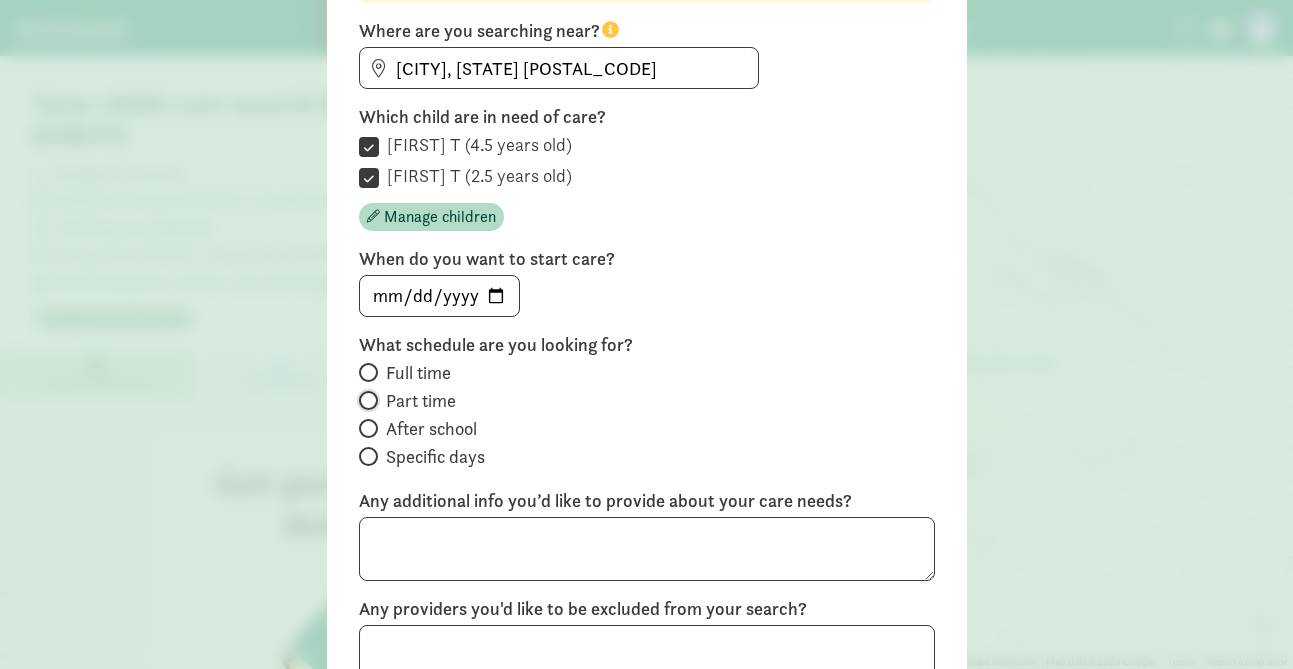 click on "Part time" at bounding box center [365, 400] 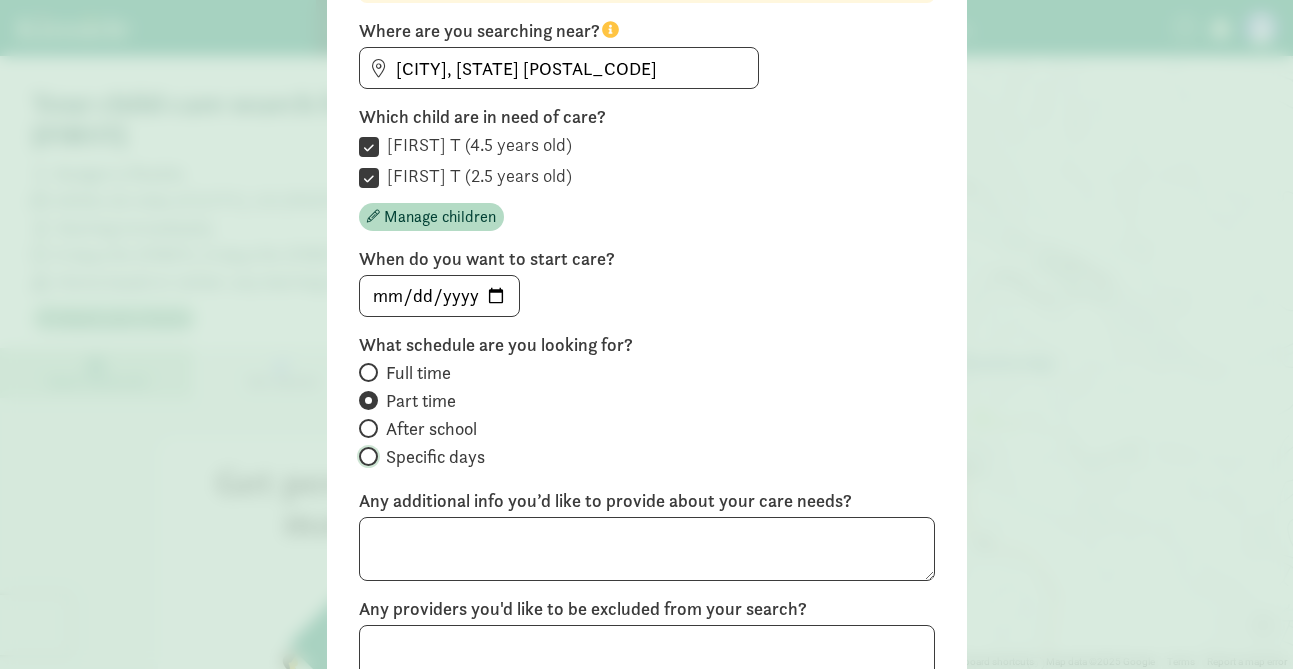 click on "Specific days" at bounding box center [365, 456] 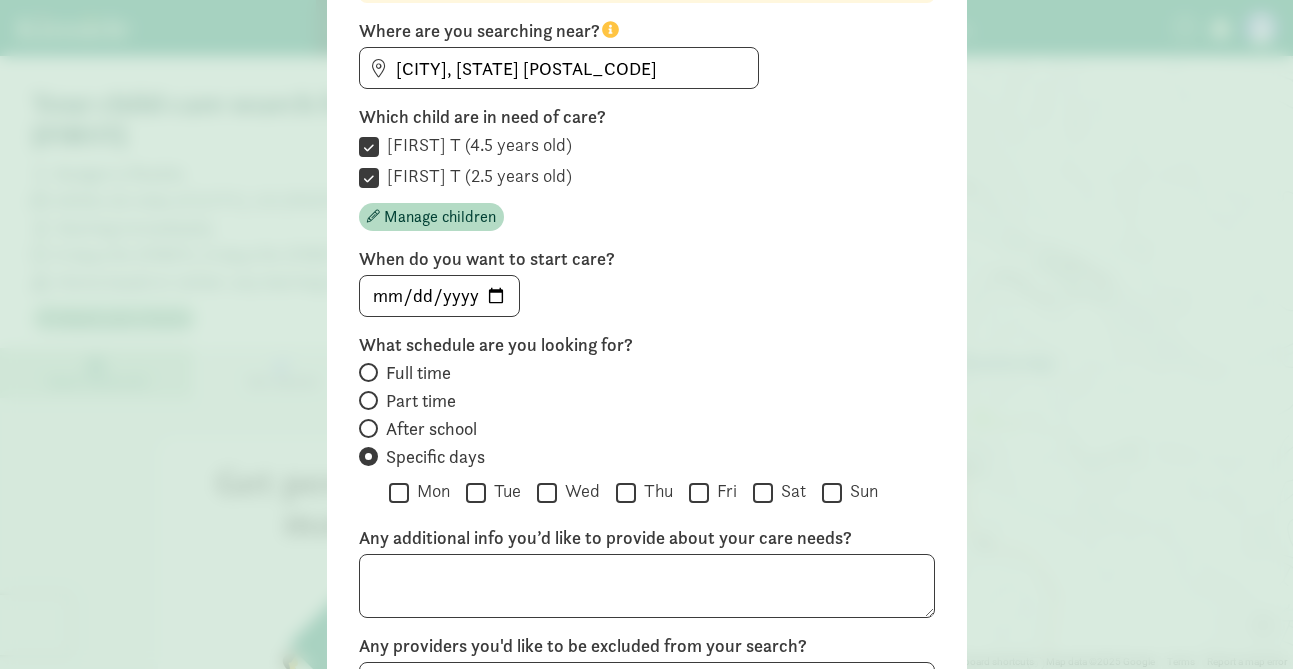 click at bounding box center [368, 400] 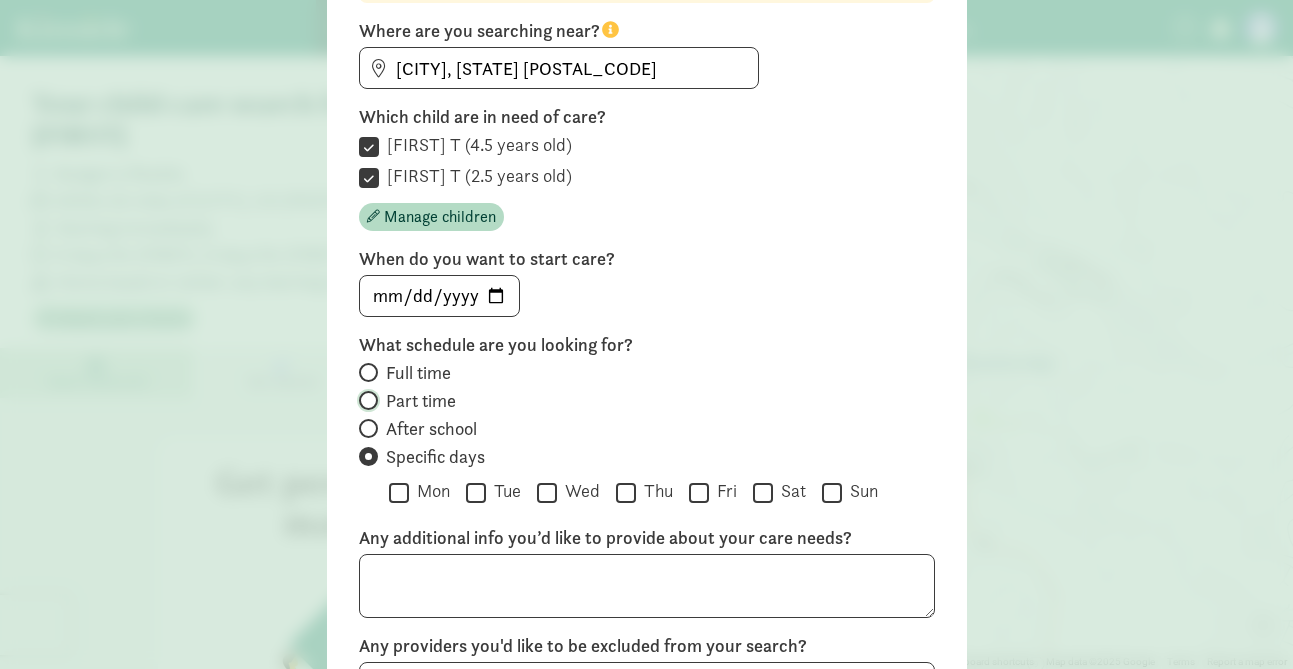 click on "Part time" at bounding box center (365, 400) 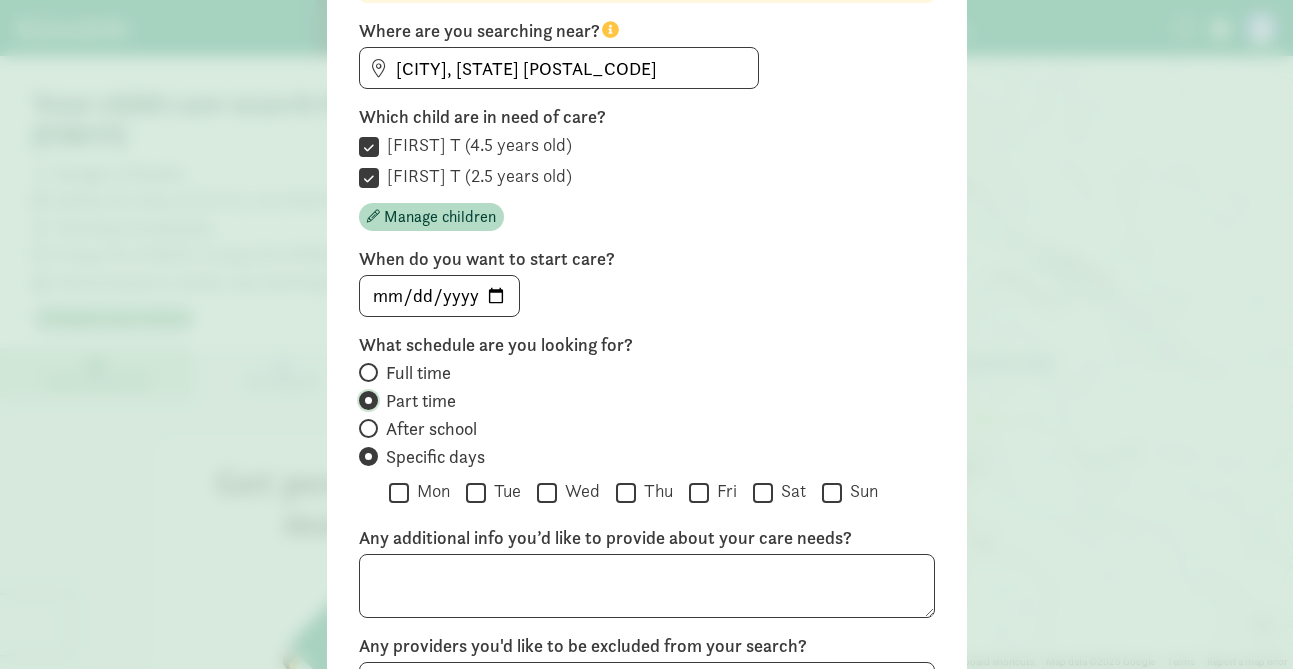 radio on "false" 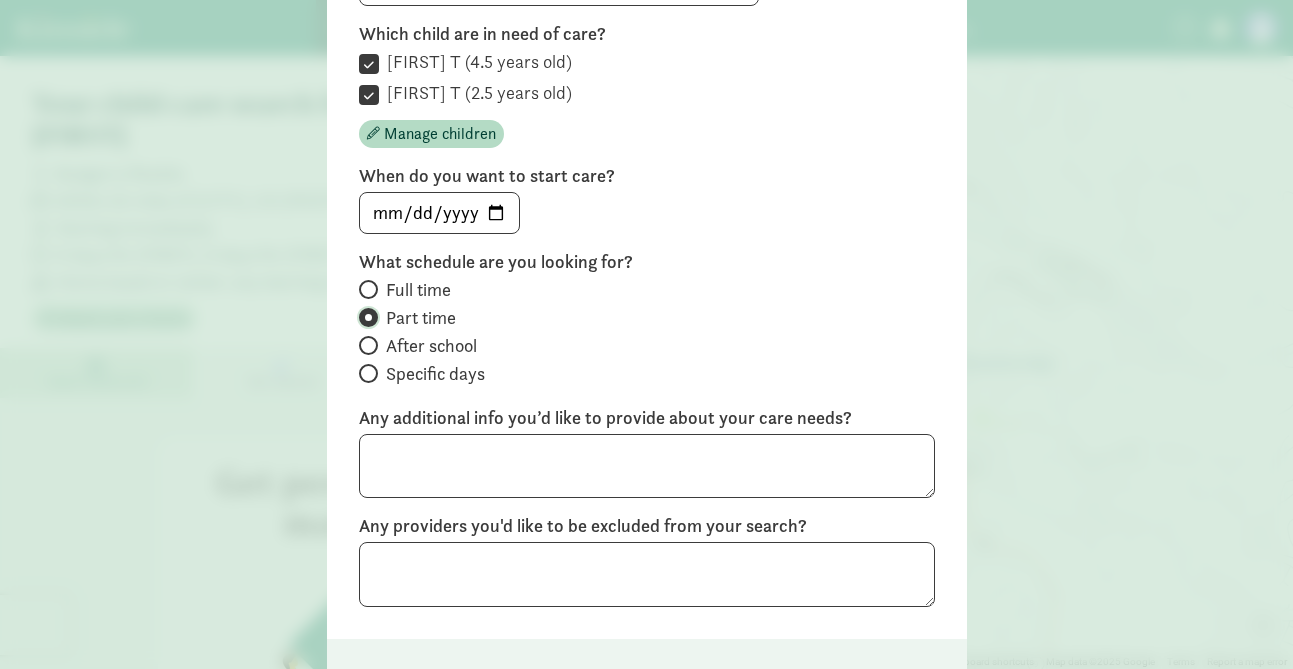 scroll, scrollTop: 323, scrollLeft: 0, axis: vertical 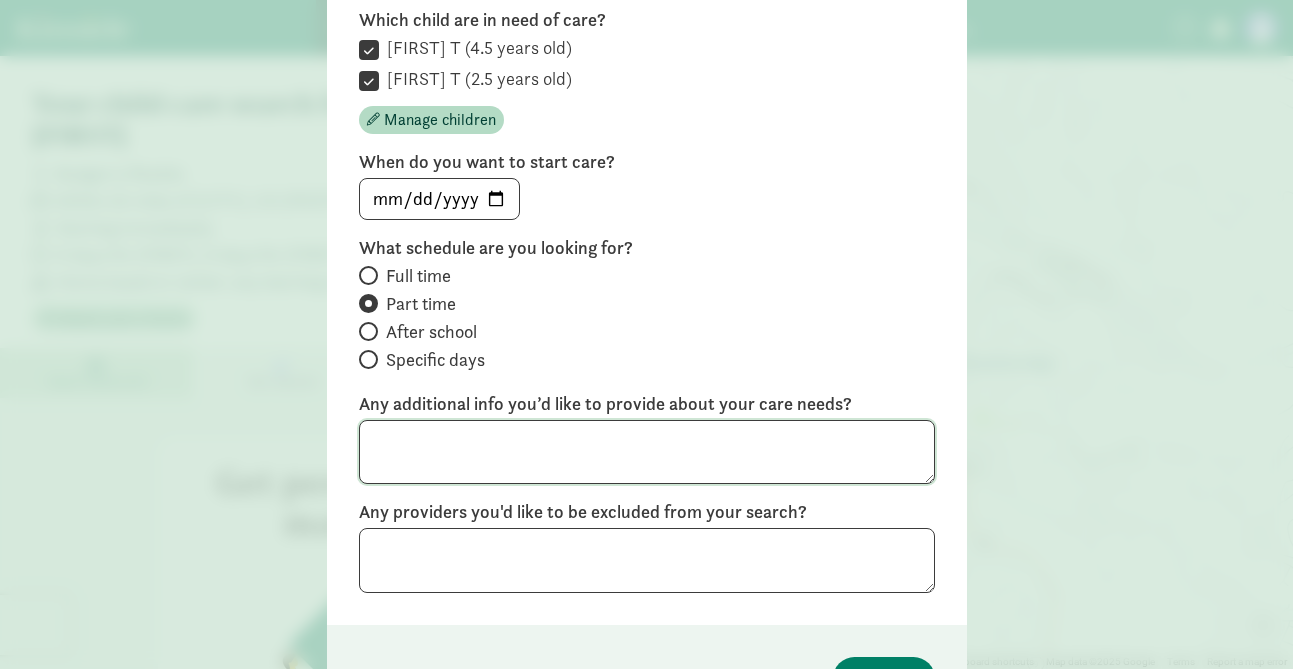click at bounding box center [647, 452] 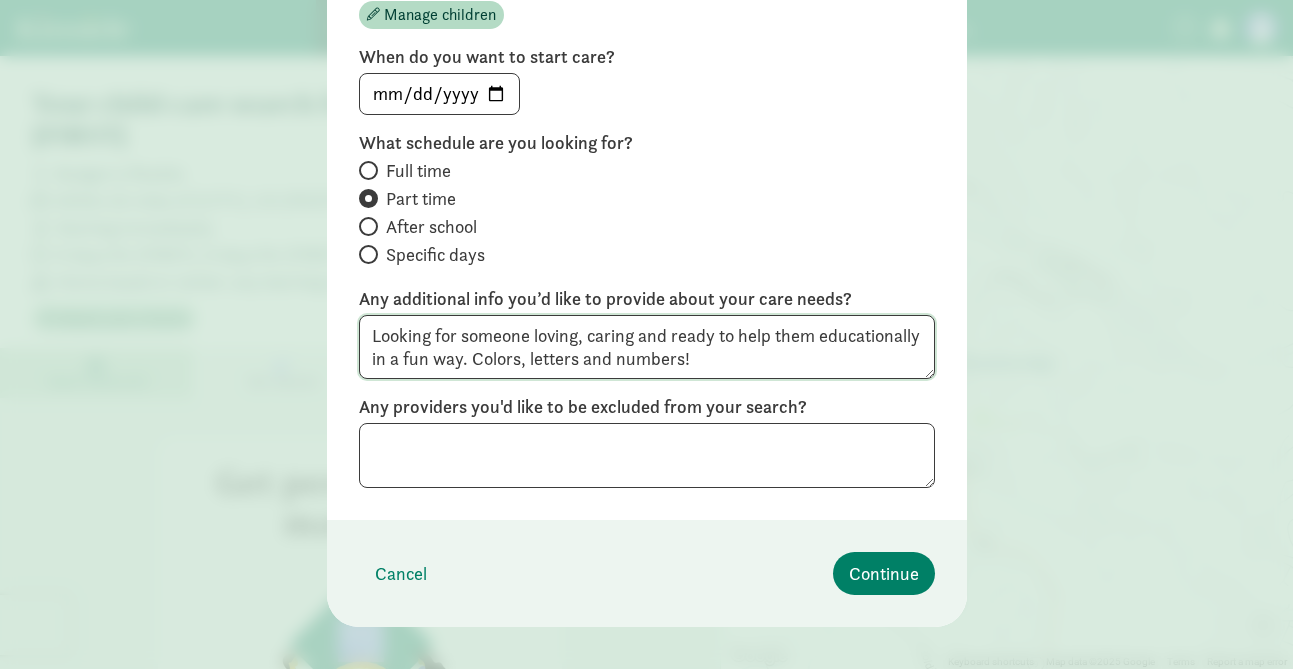 scroll, scrollTop: 431, scrollLeft: 0, axis: vertical 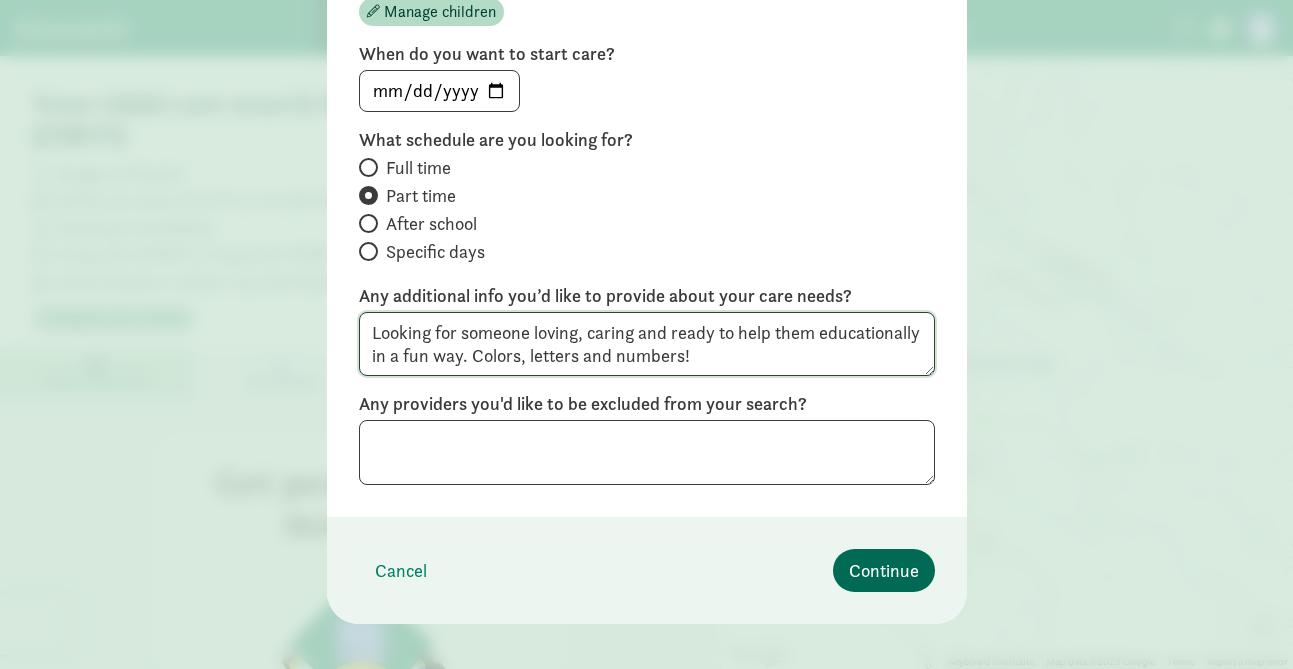 type on "Looking for someone loving, caring and ready to help them educationally in a fun way. Colors, letters and numbers!" 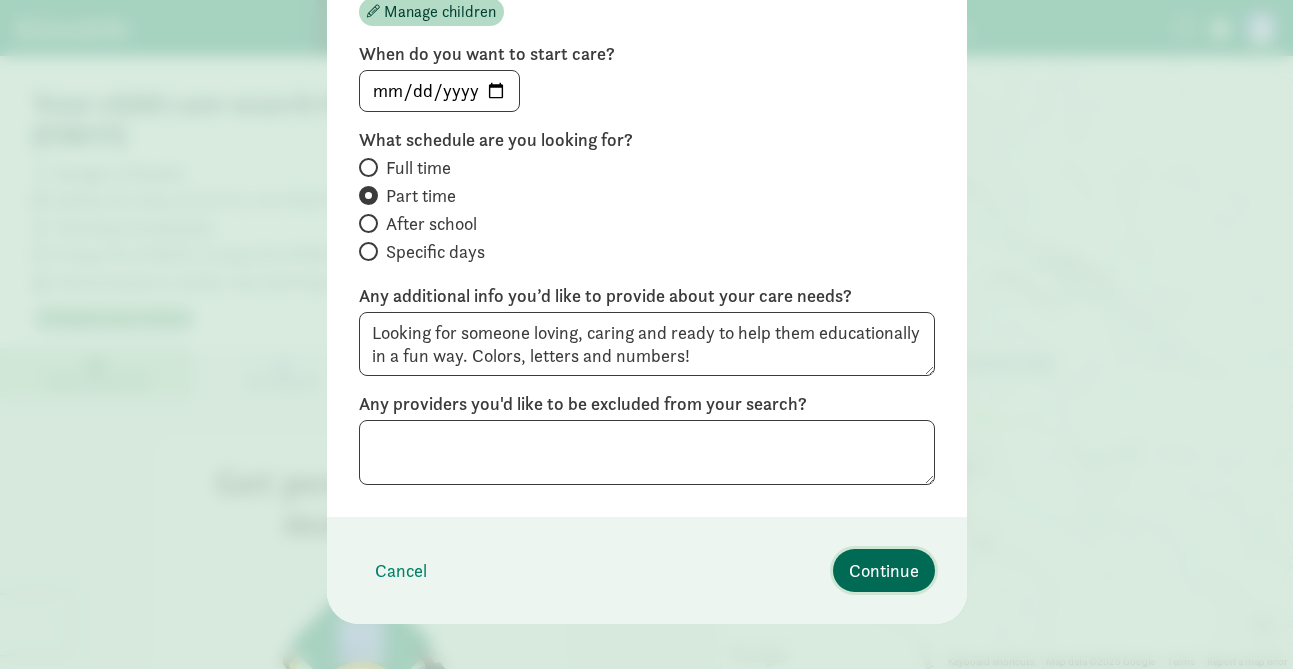 click on "Continue" at bounding box center (884, 570) 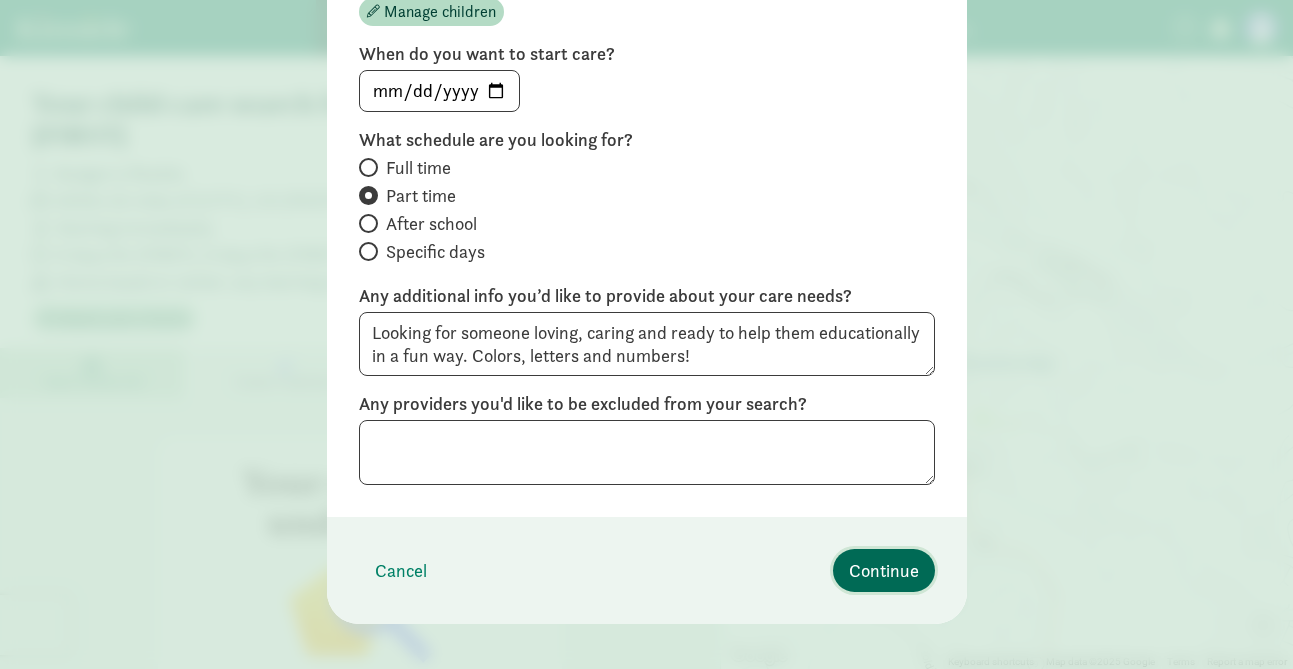 scroll, scrollTop: 150, scrollLeft: 0, axis: vertical 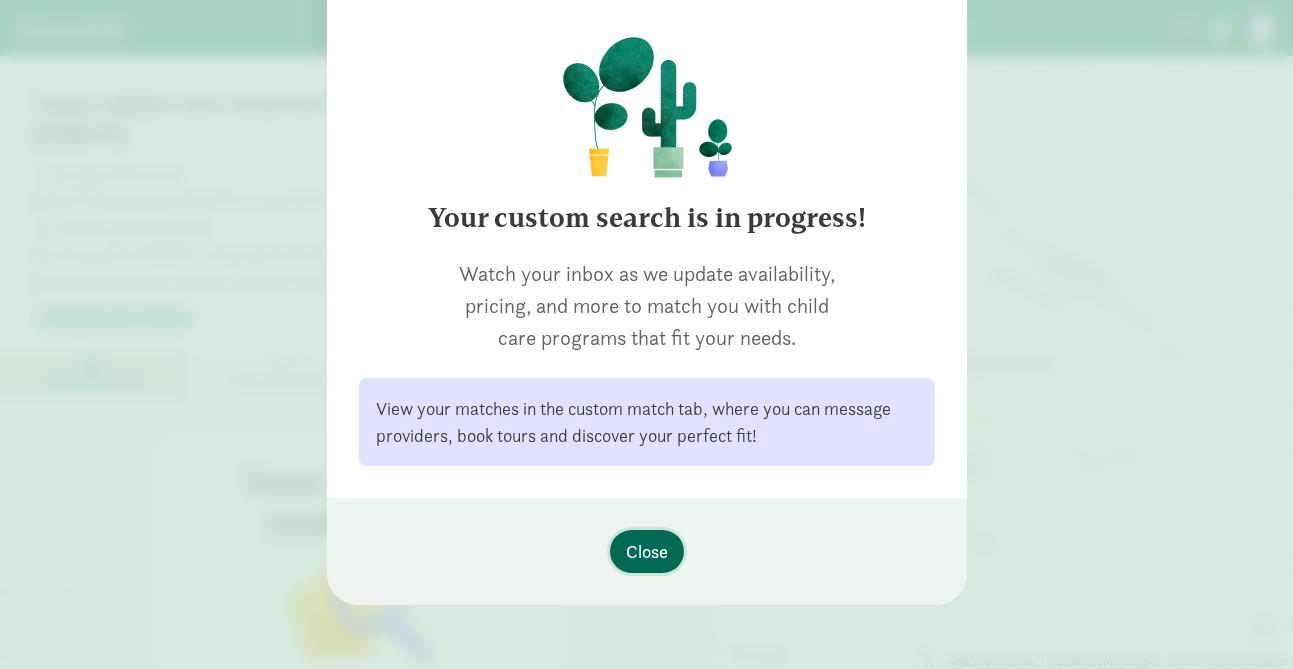 click on "Close" at bounding box center [647, 551] 